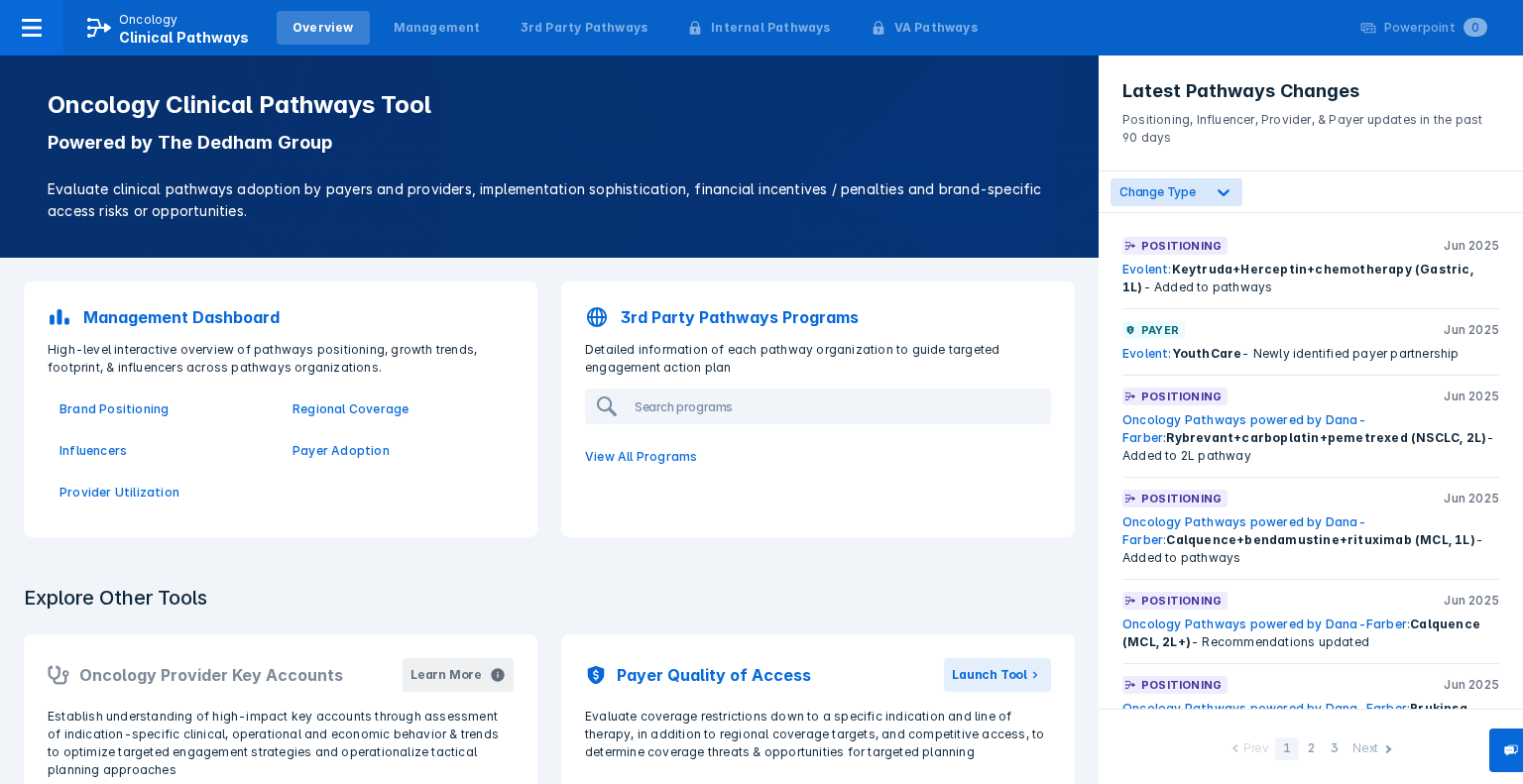 scroll, scrollTop: 0, scrollLeft: 0, axis: both 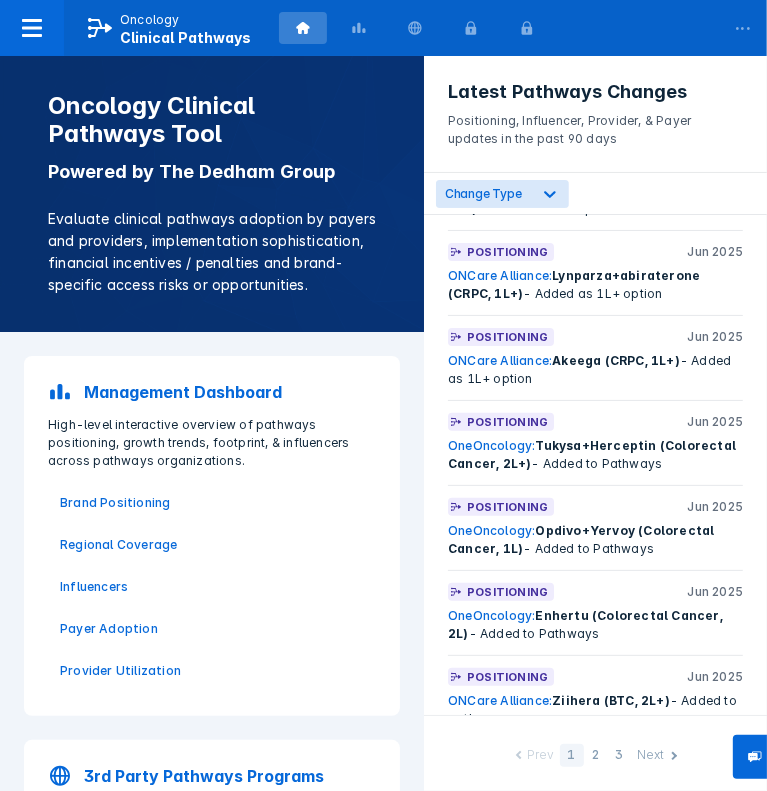 click on "Brand Positioning" at bounding box center [212, 503] 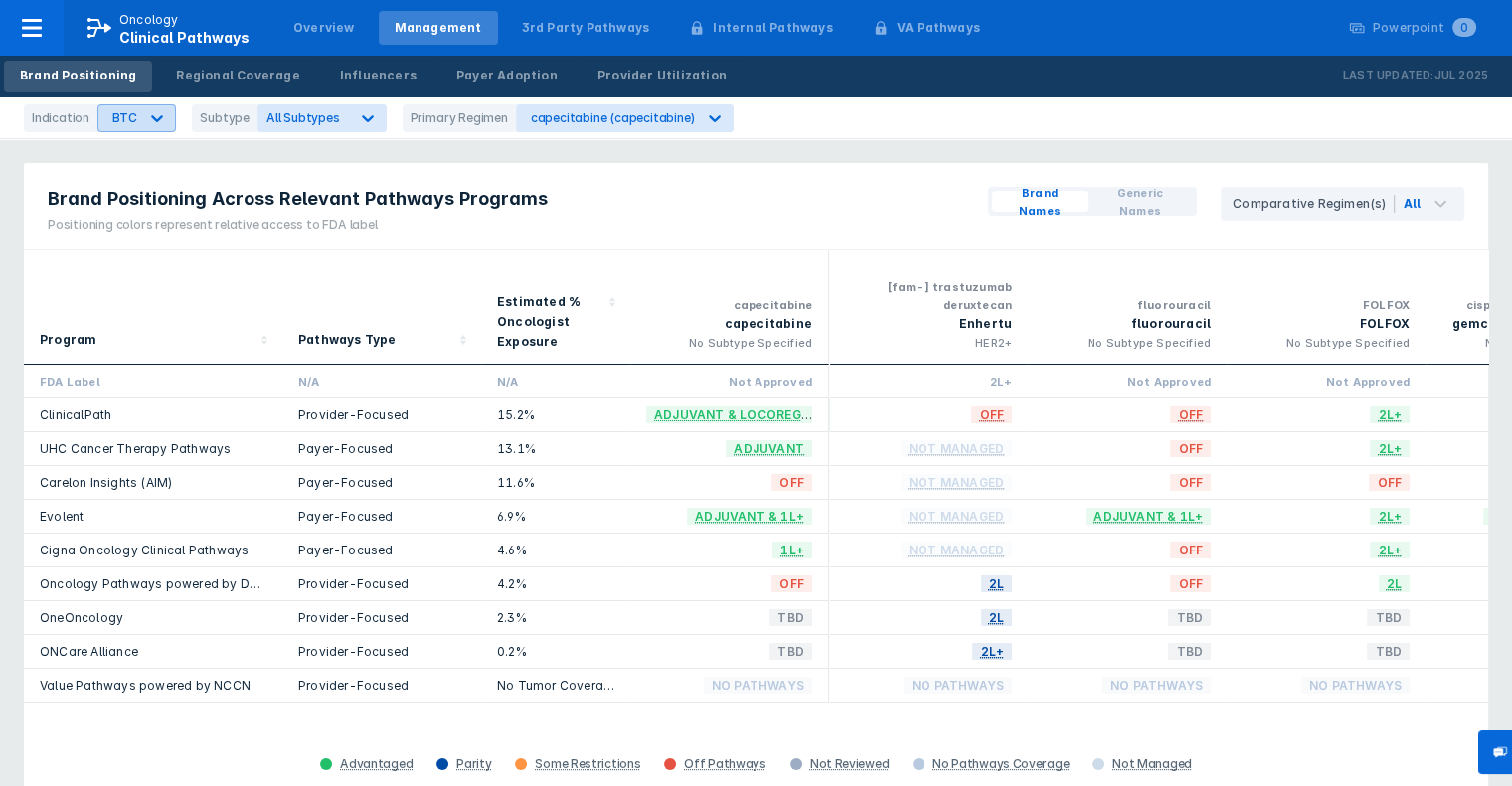 click at bounding box center [157, 118] 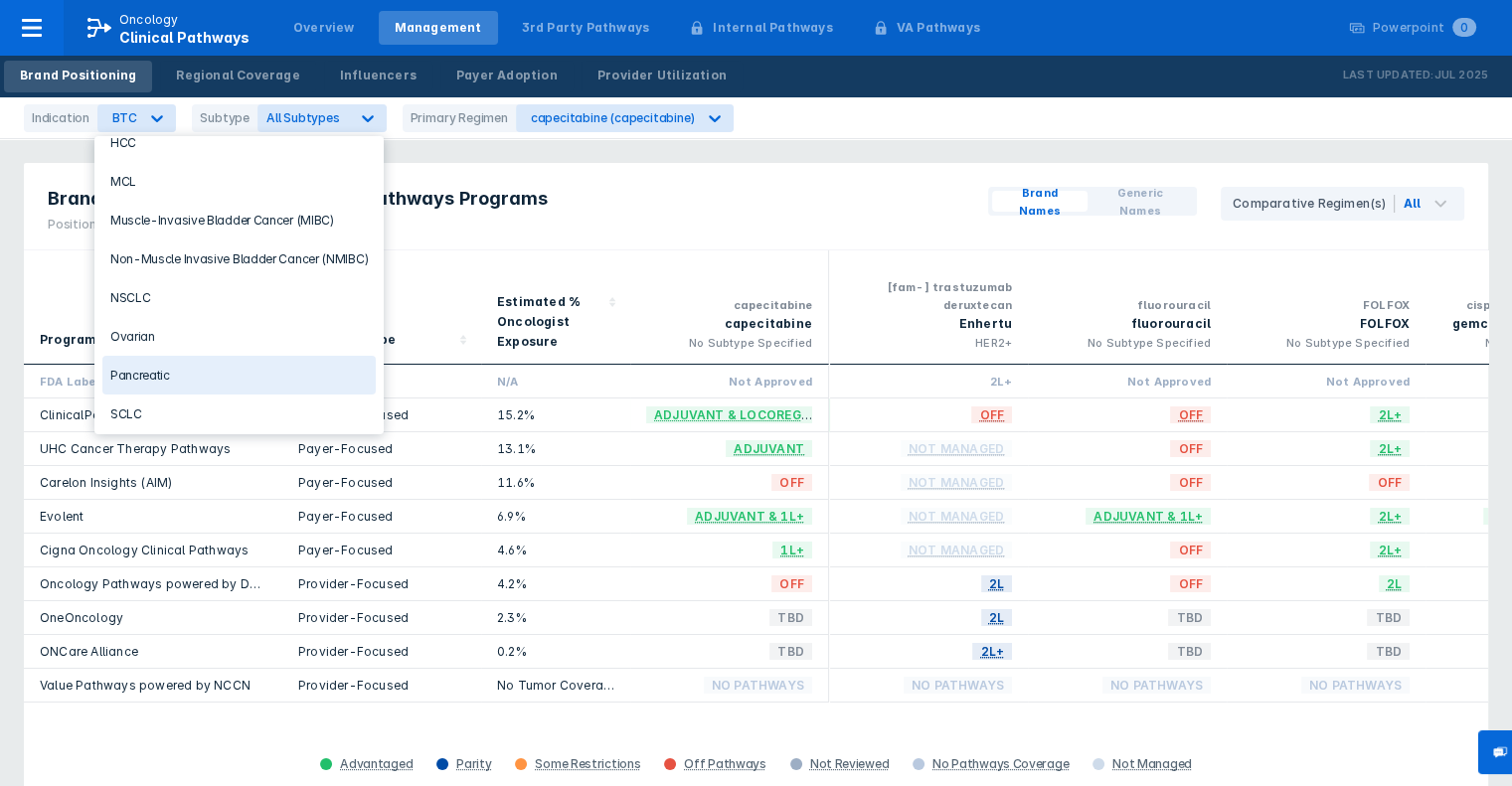 scroll, scrollTop: 380, scrollLeft: 0, axis: vertical 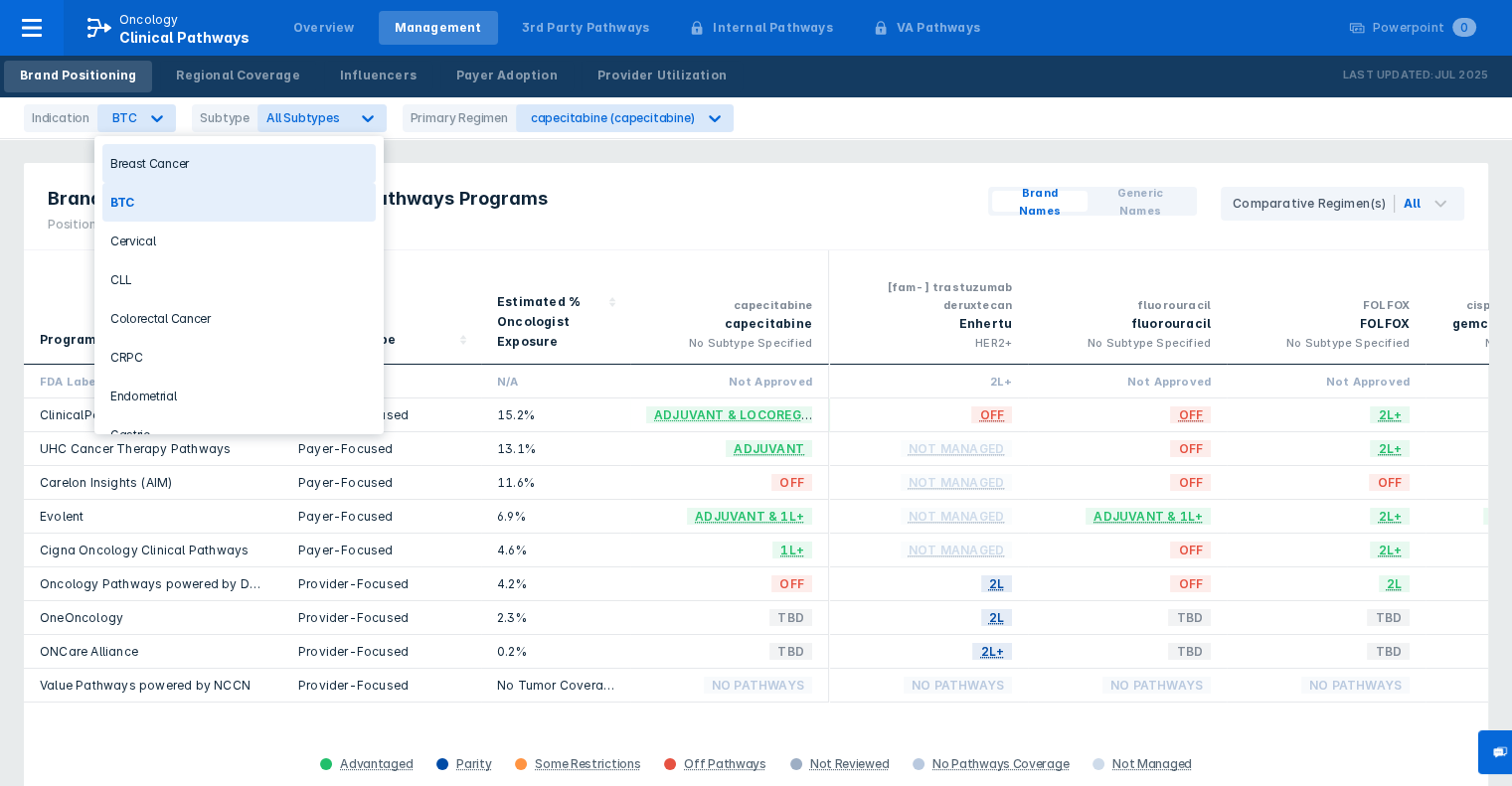click on "Breast Cancer" at bounding box center (239, 163) 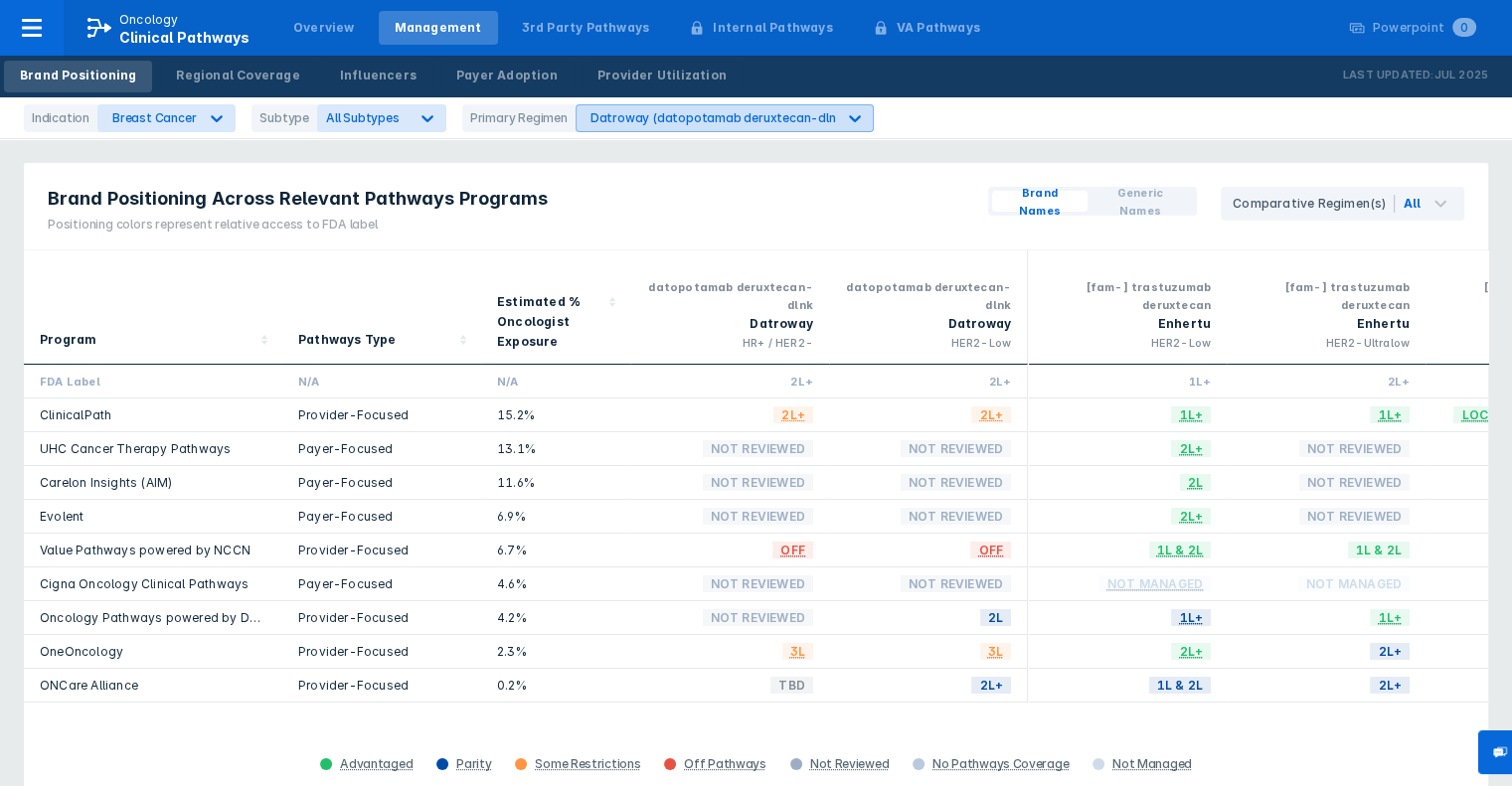 click on "Datroway (datopotamab deruxtecan-dlnk)" at bounding box center [154, 117] 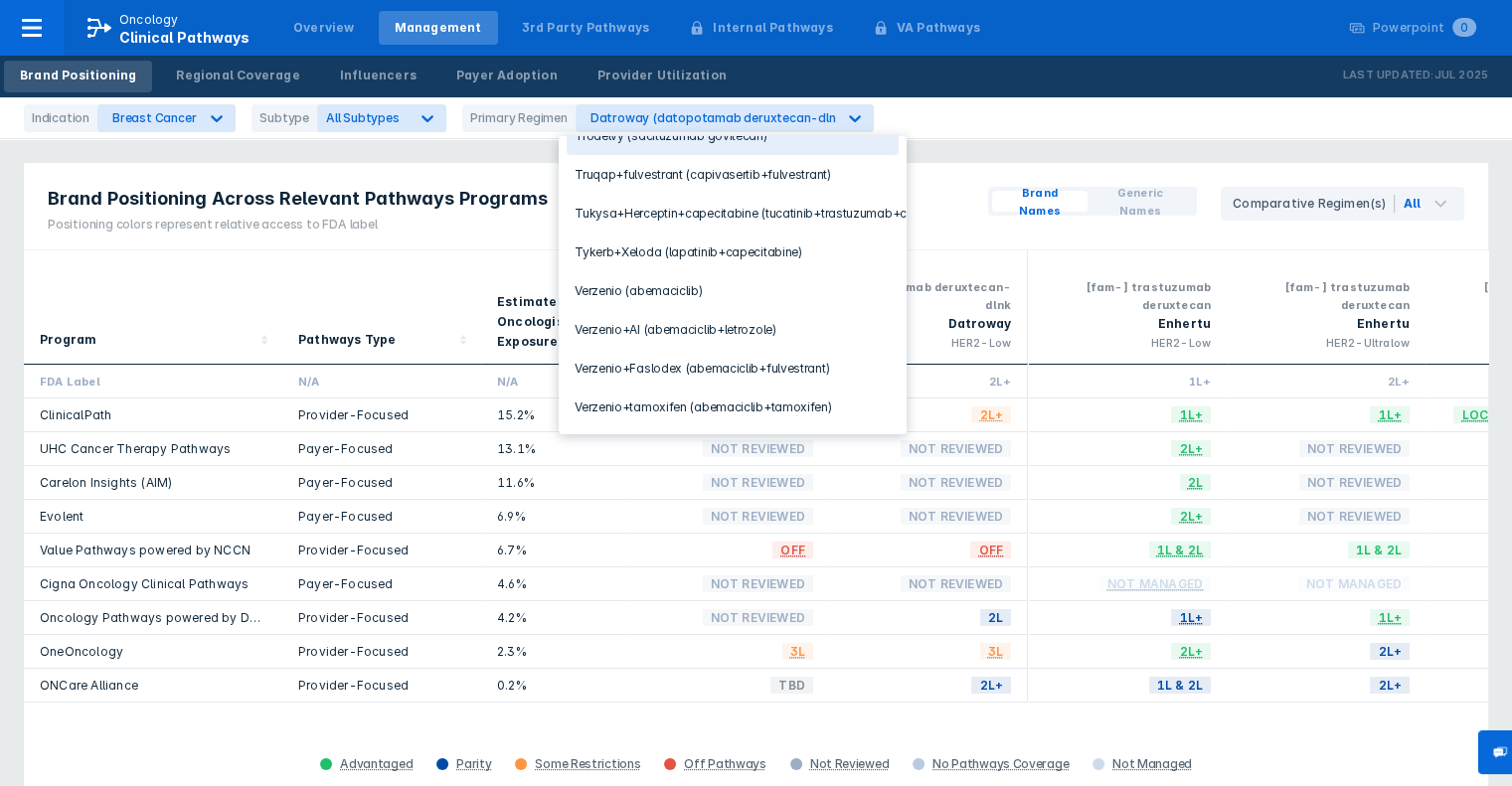 scroll, scrollTop: 375, scrollLeft: 0, axis: vertical 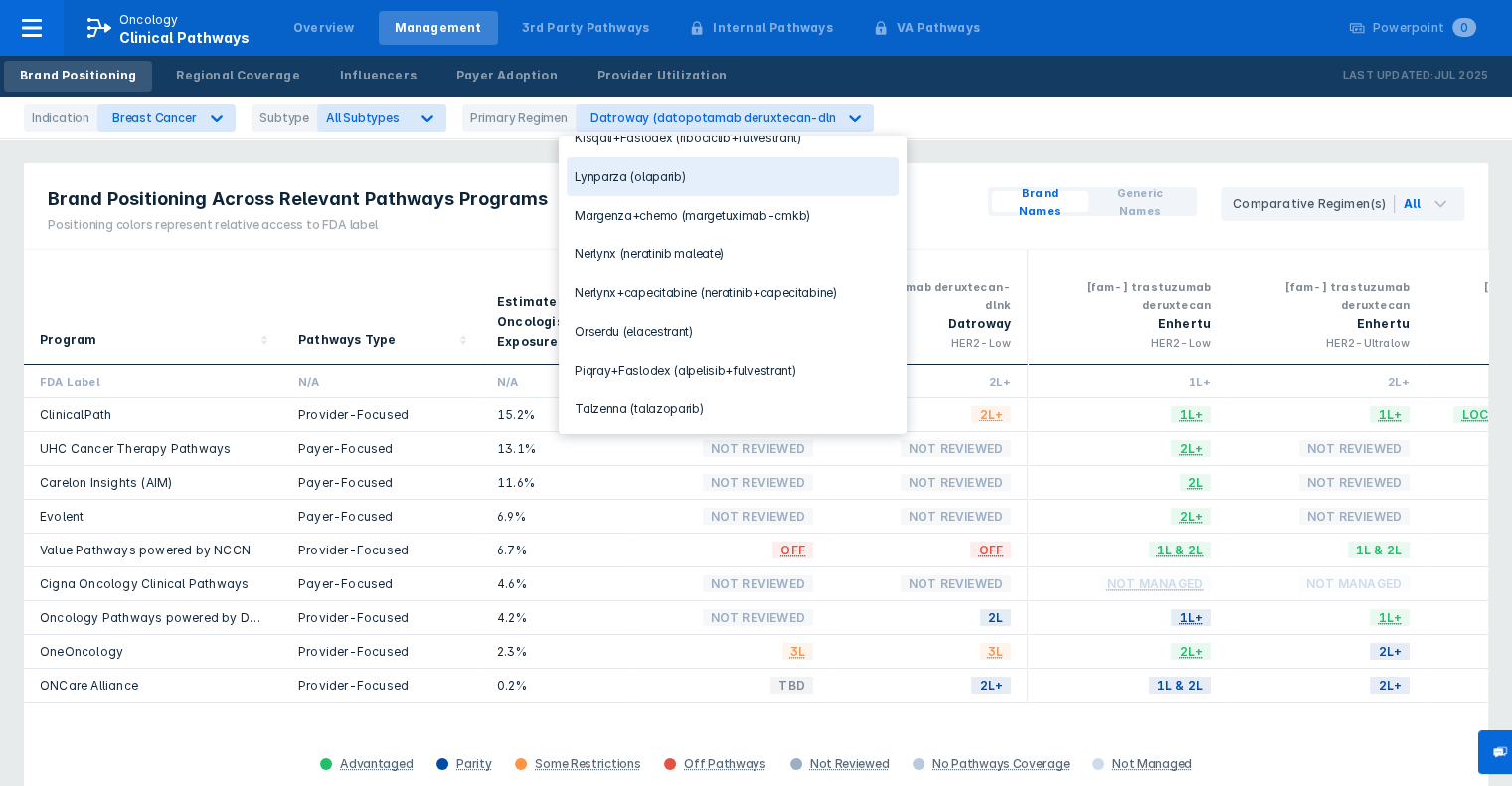 click on "Lynparza (olaparib)" at bounding box center [733, 176] 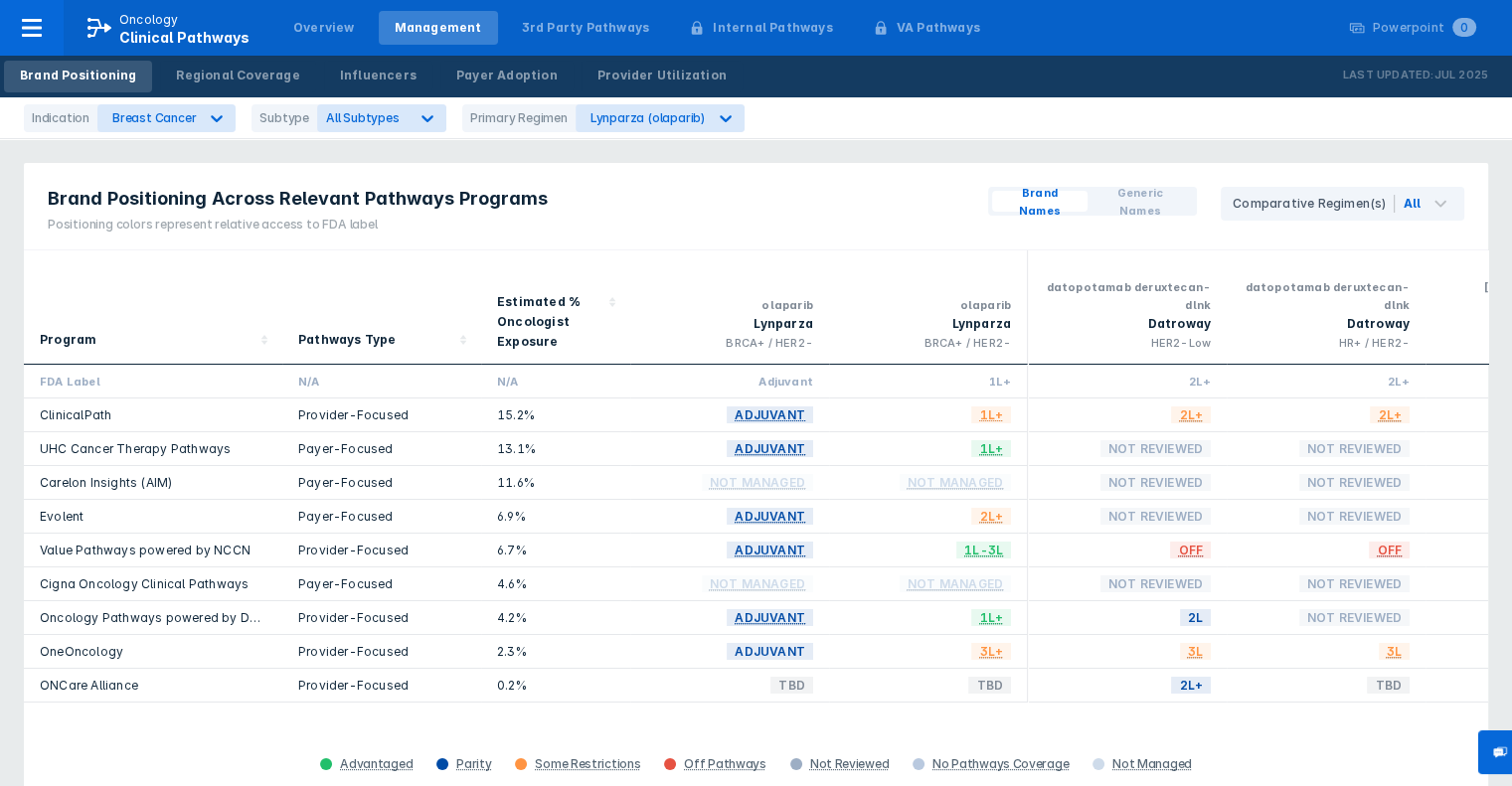 click on "Brand Positioning Across Relevant Pathways Programs Positioning colors represent relative access to FDA label Brand Names Generic Names Comparative Regimen(s) All" at bounding box center (756, 207) 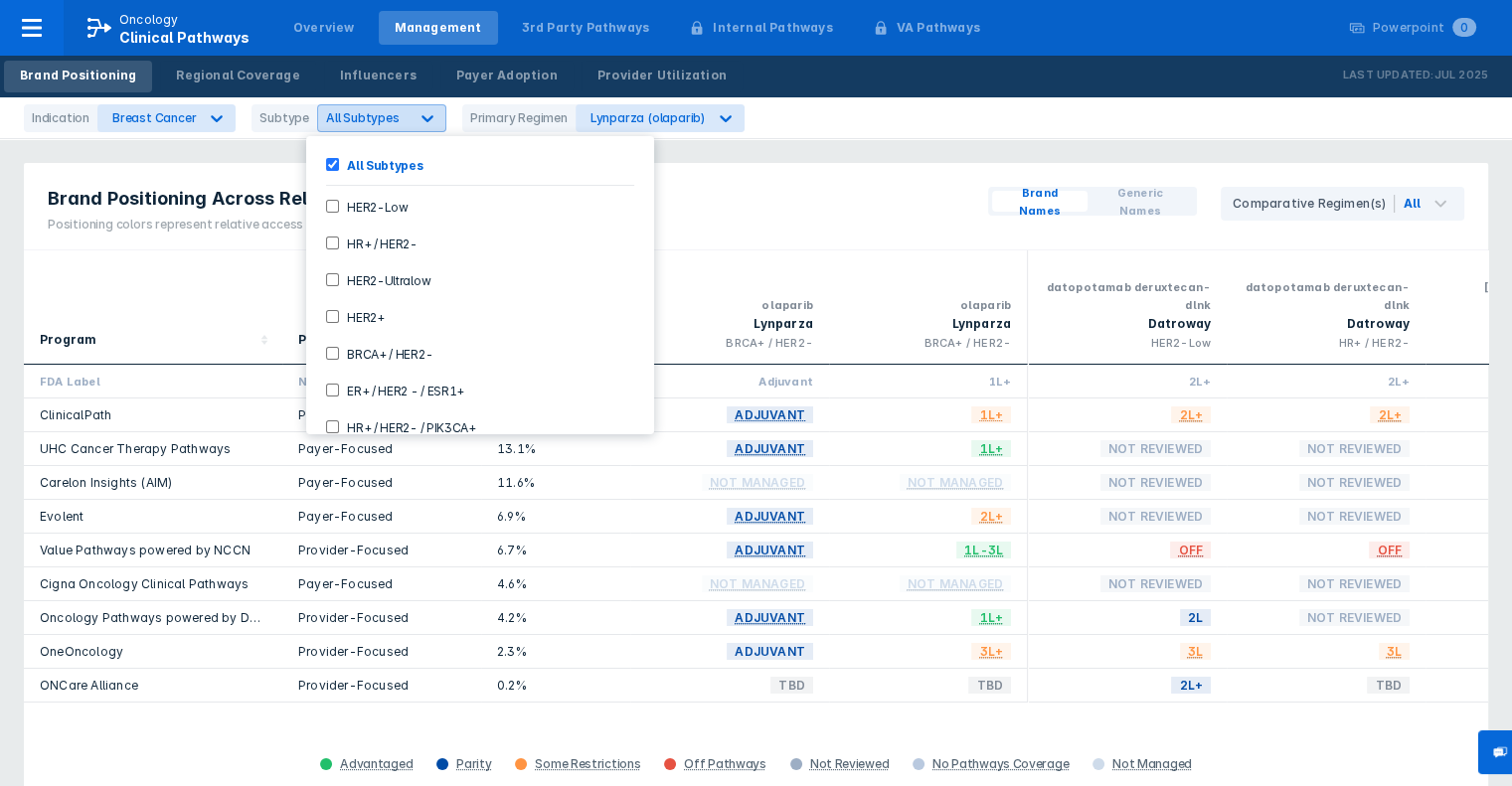 click at bounding box center [427, 118] 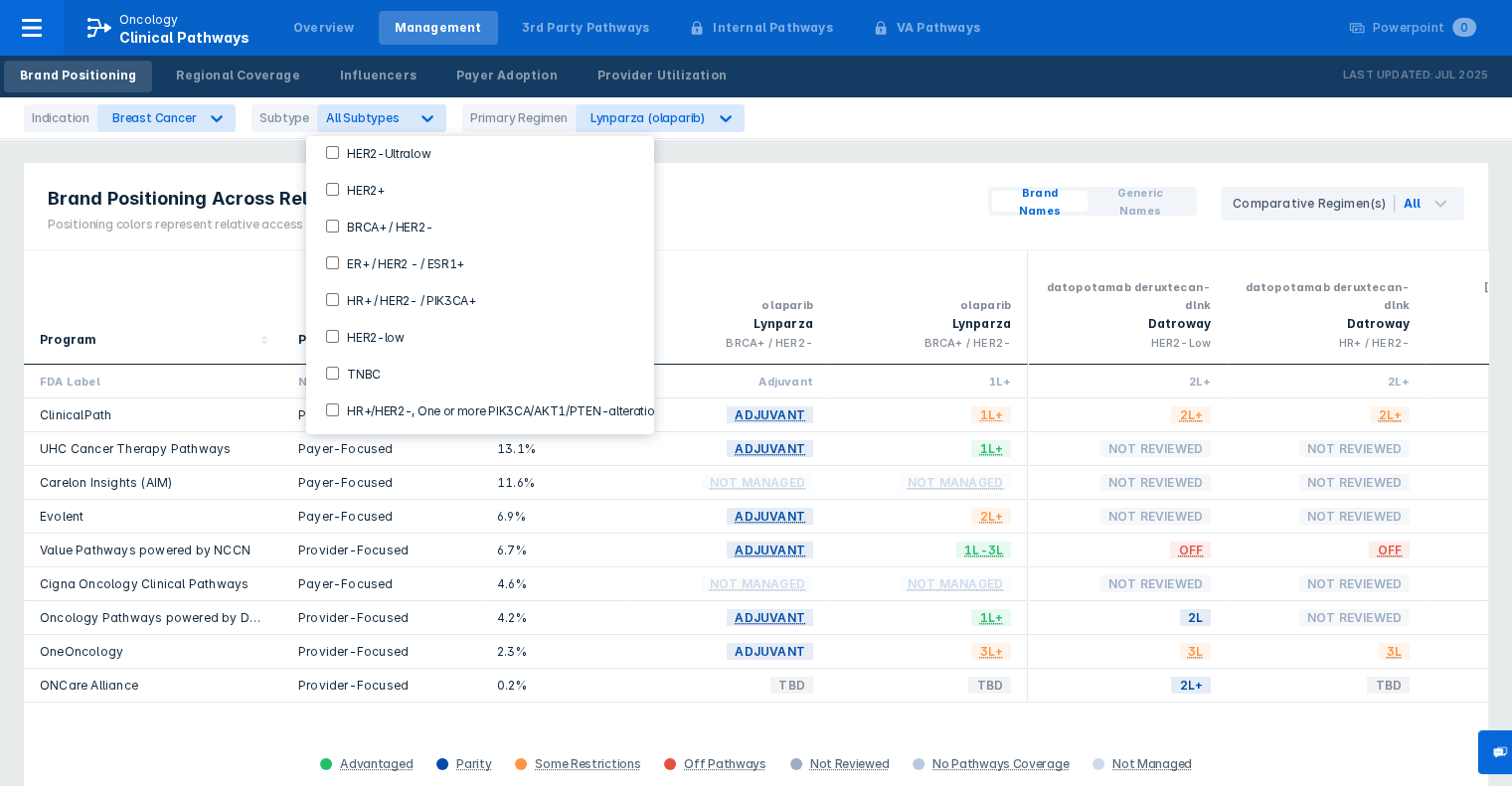 scroll, scrollTop: 0, scrollLeft: 0, axis: both 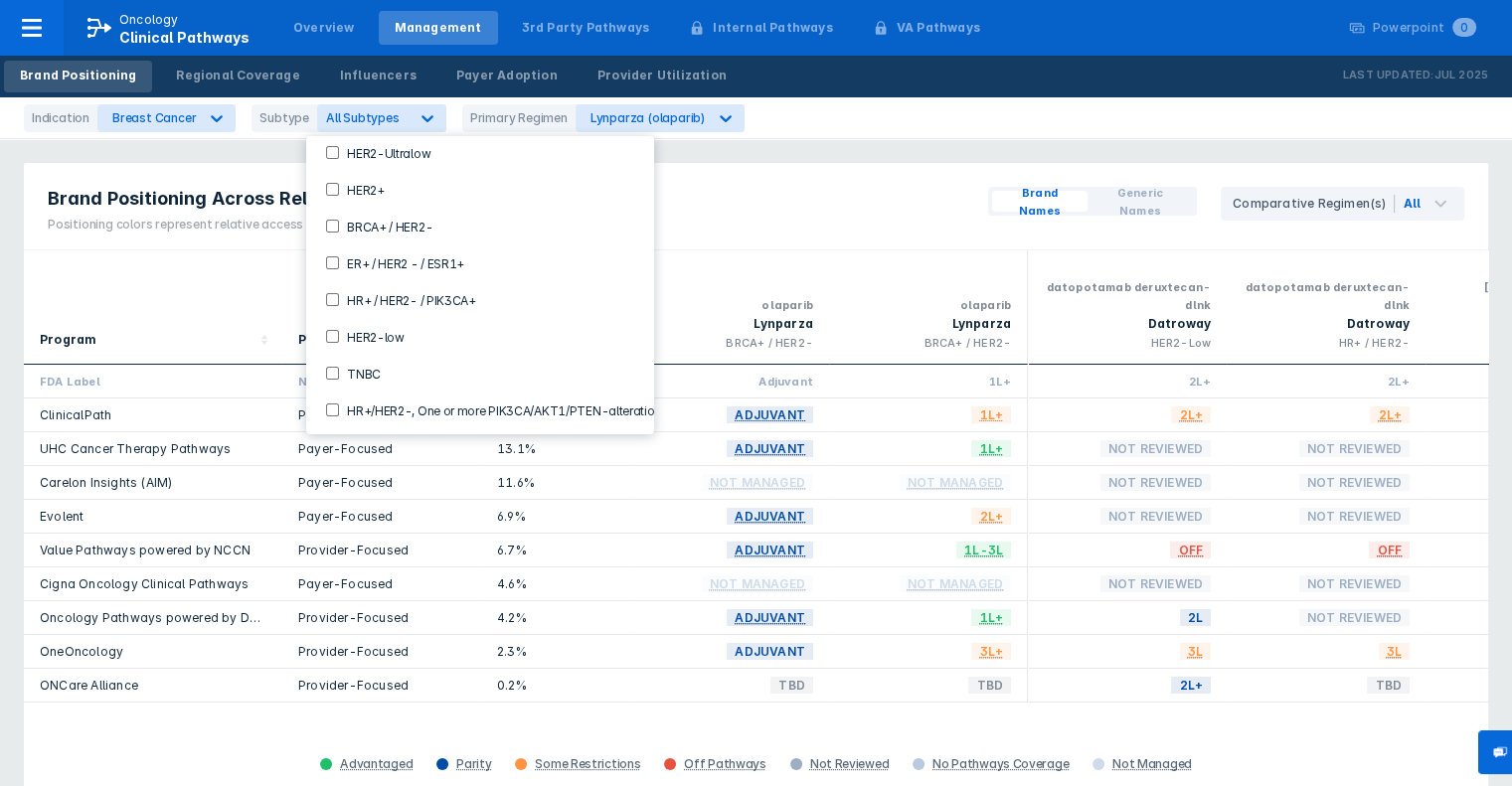 click on "Brand Positioning Across Relevant Pathways Programs Positioning colors represent relative access to FDA label Brand Names Generic Names Comparative Regimen(s) All" at bounding box center (756, 207) 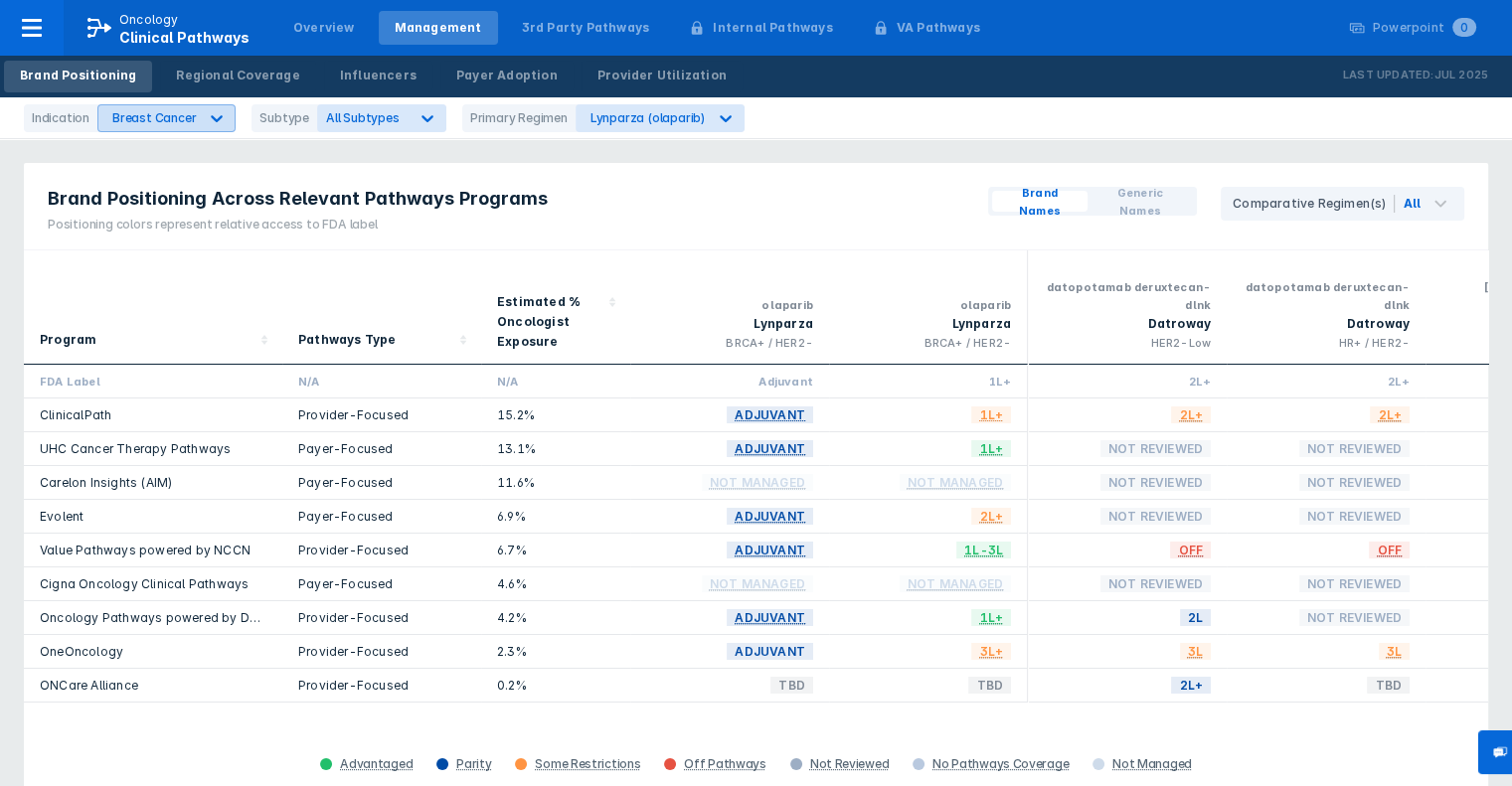 click at bounding box center [217, 118] 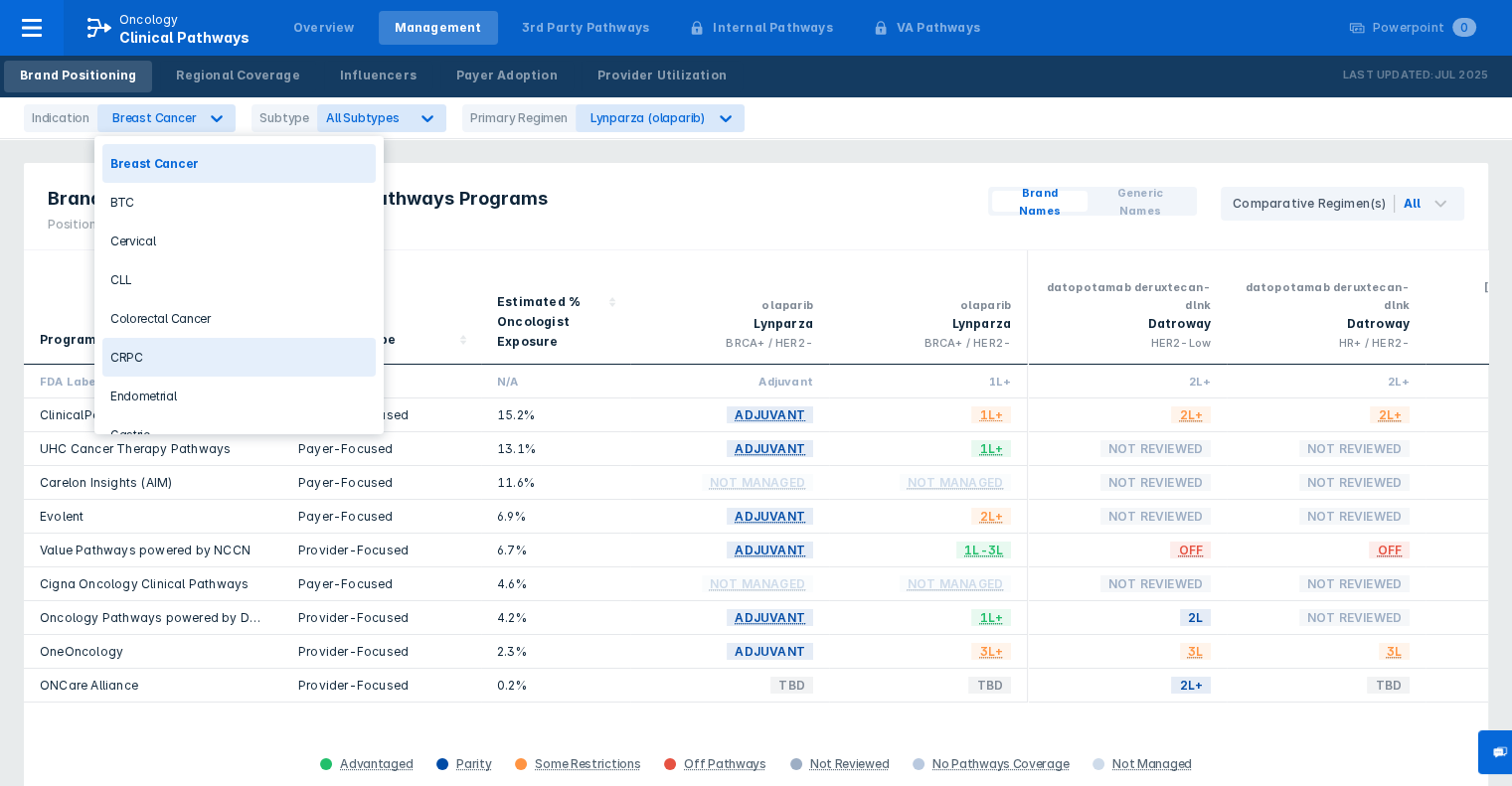 scroll, scrollTop: 380, scrollLeft: 0, axis: vertical 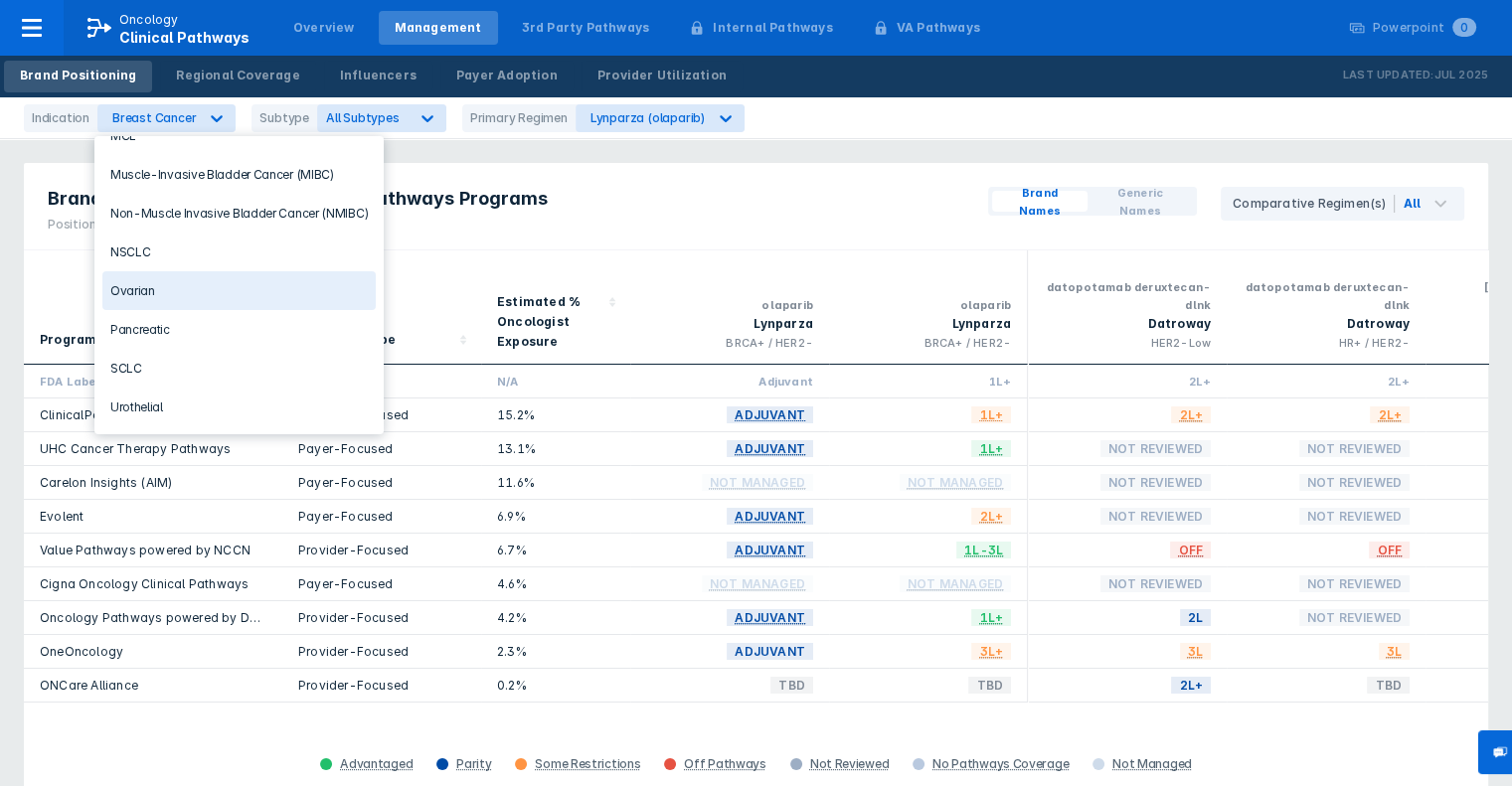 click on "Ovarian" at bounding box center [239, 290] 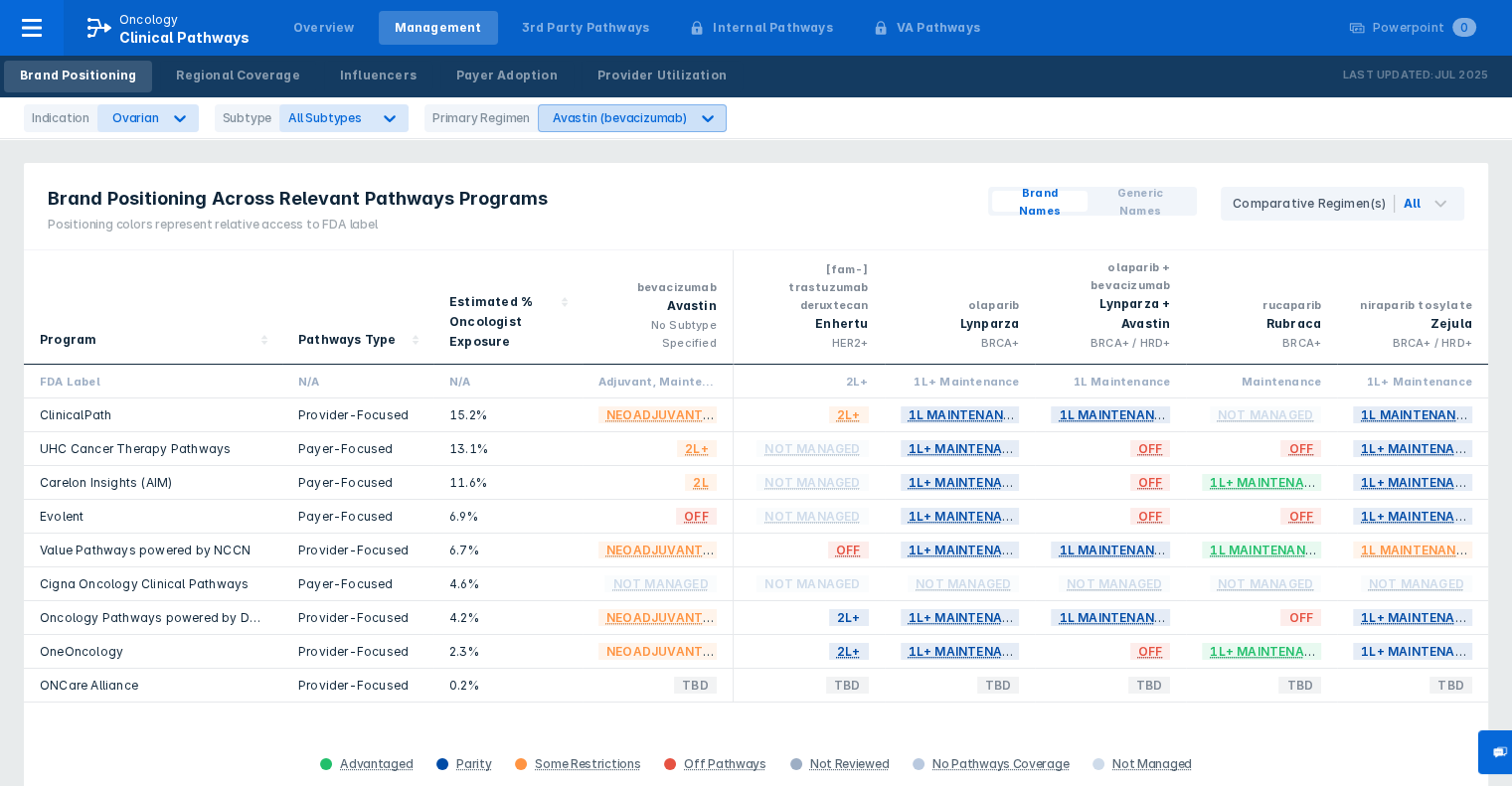 click on "Avastin (bevacizumab)" at bounding box center [135, 117] 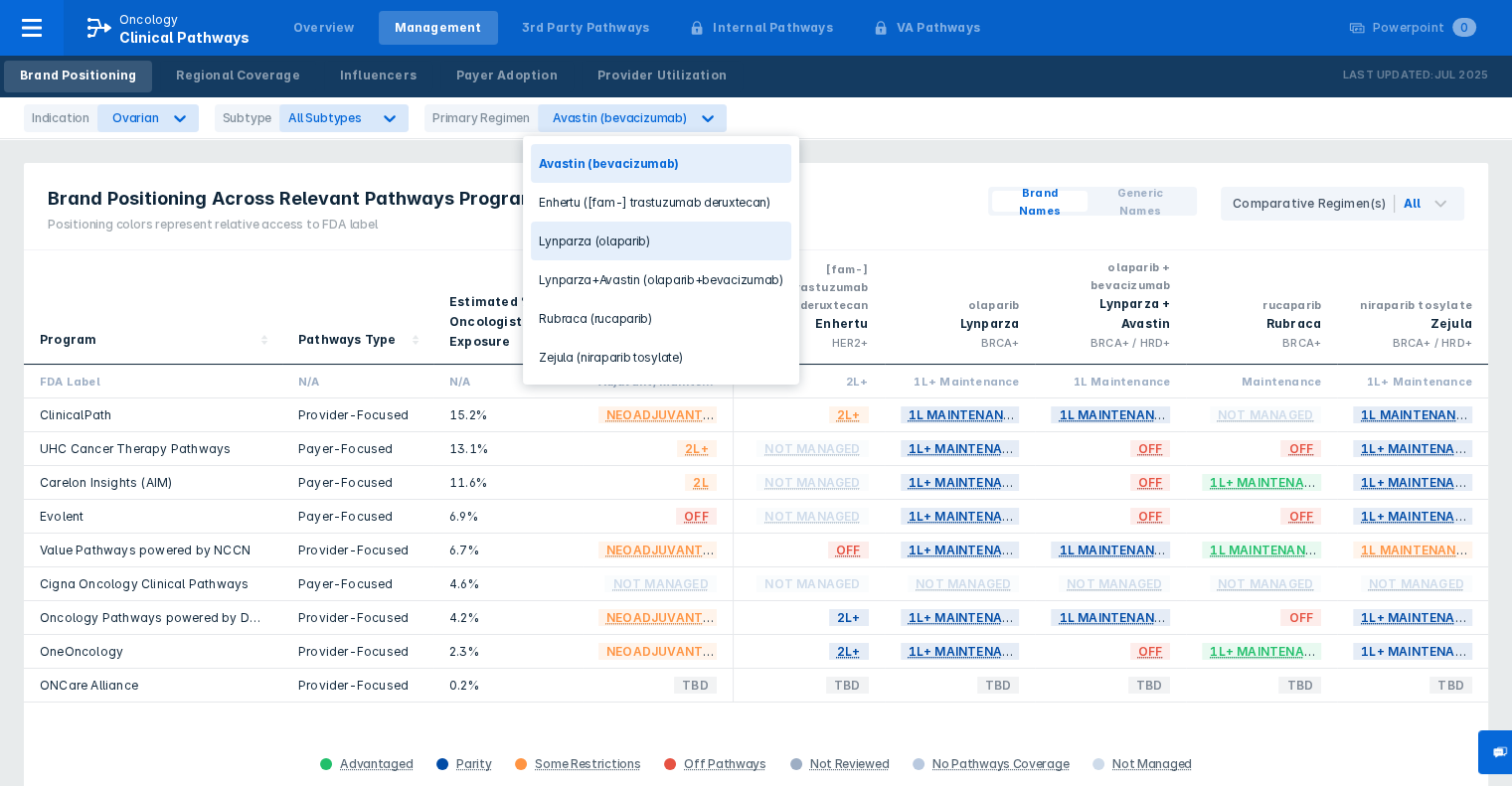 click on "Lynparza (olaparib)" at bounding box center [660, 240] 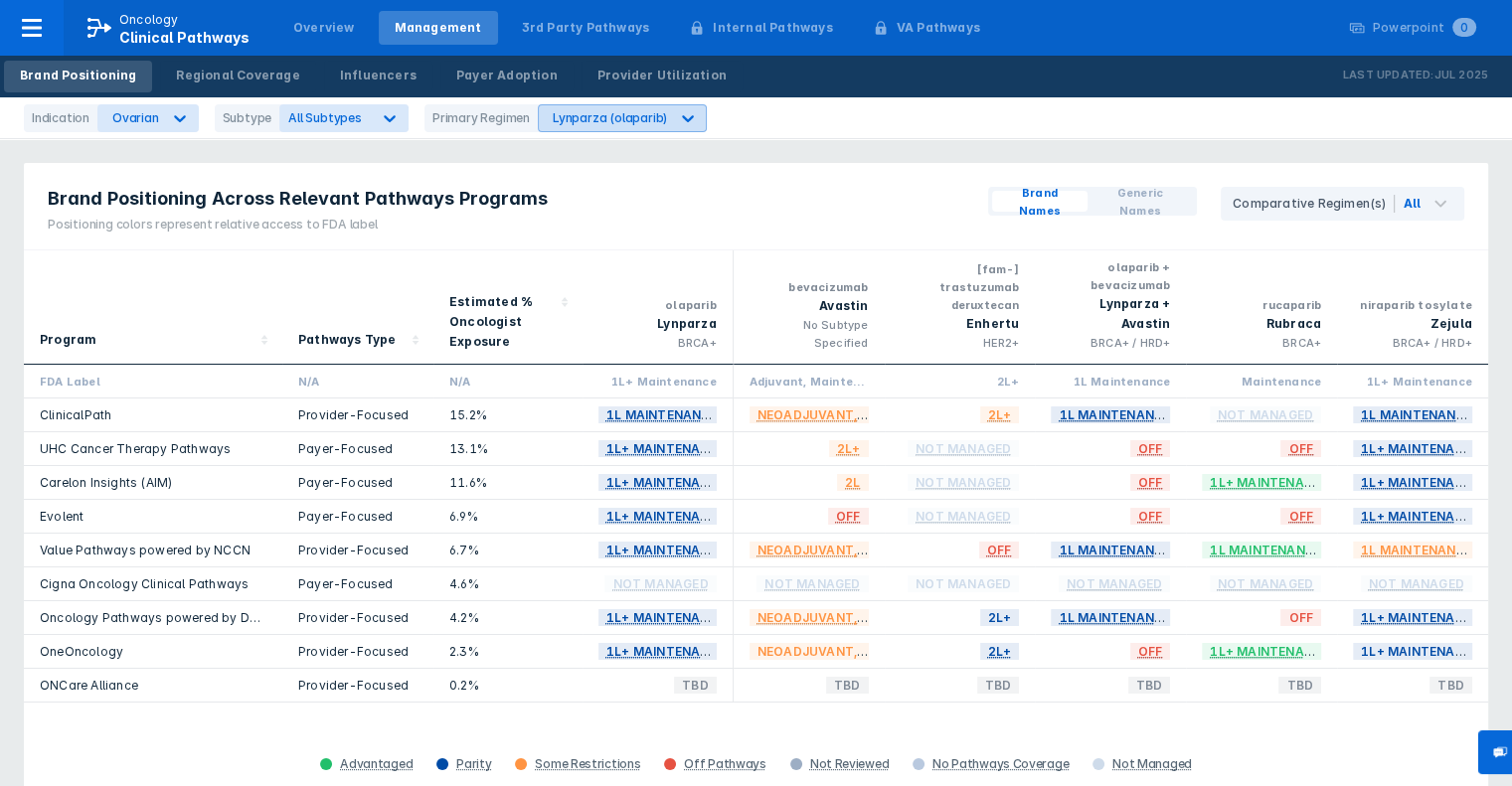 click at bounding box center [180, 118] 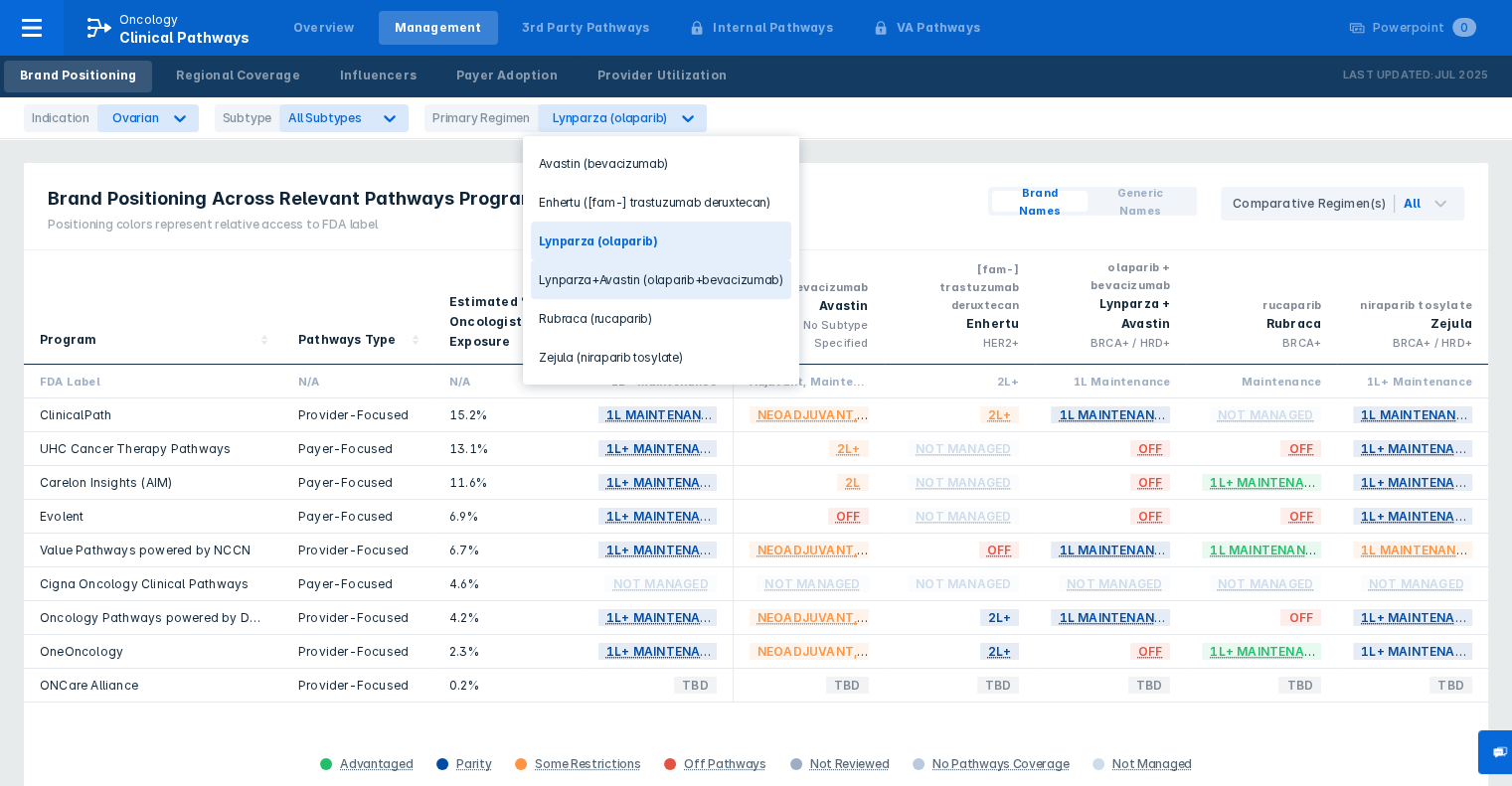 click on "Lynparza+Avastin (olaparib+bevacizumab)" at bounding box center (660, 279) 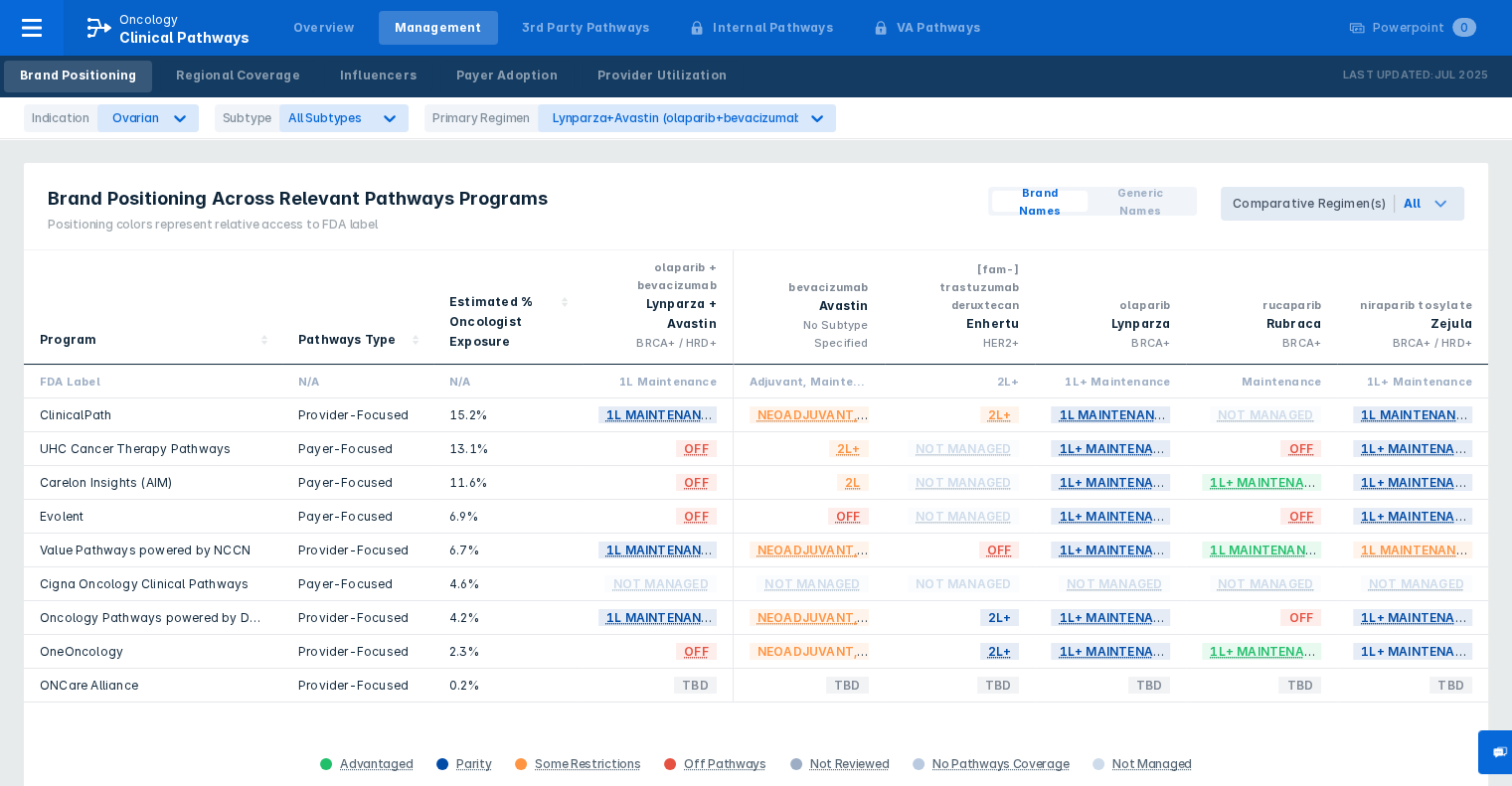 click at bounding box center [1440, 204] 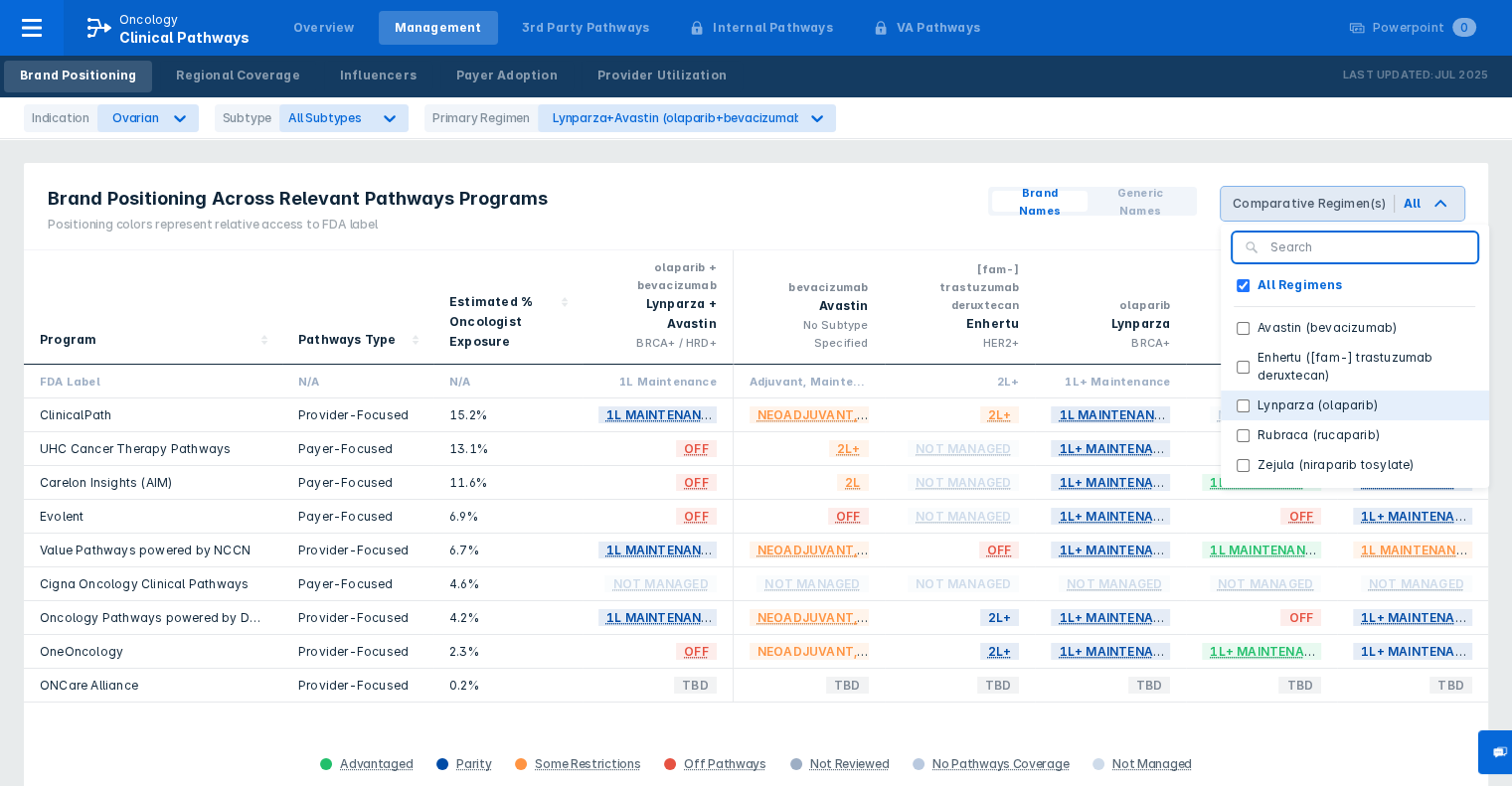 click on "Lynparza (olaparib)" at bounding box center [1317, 405] 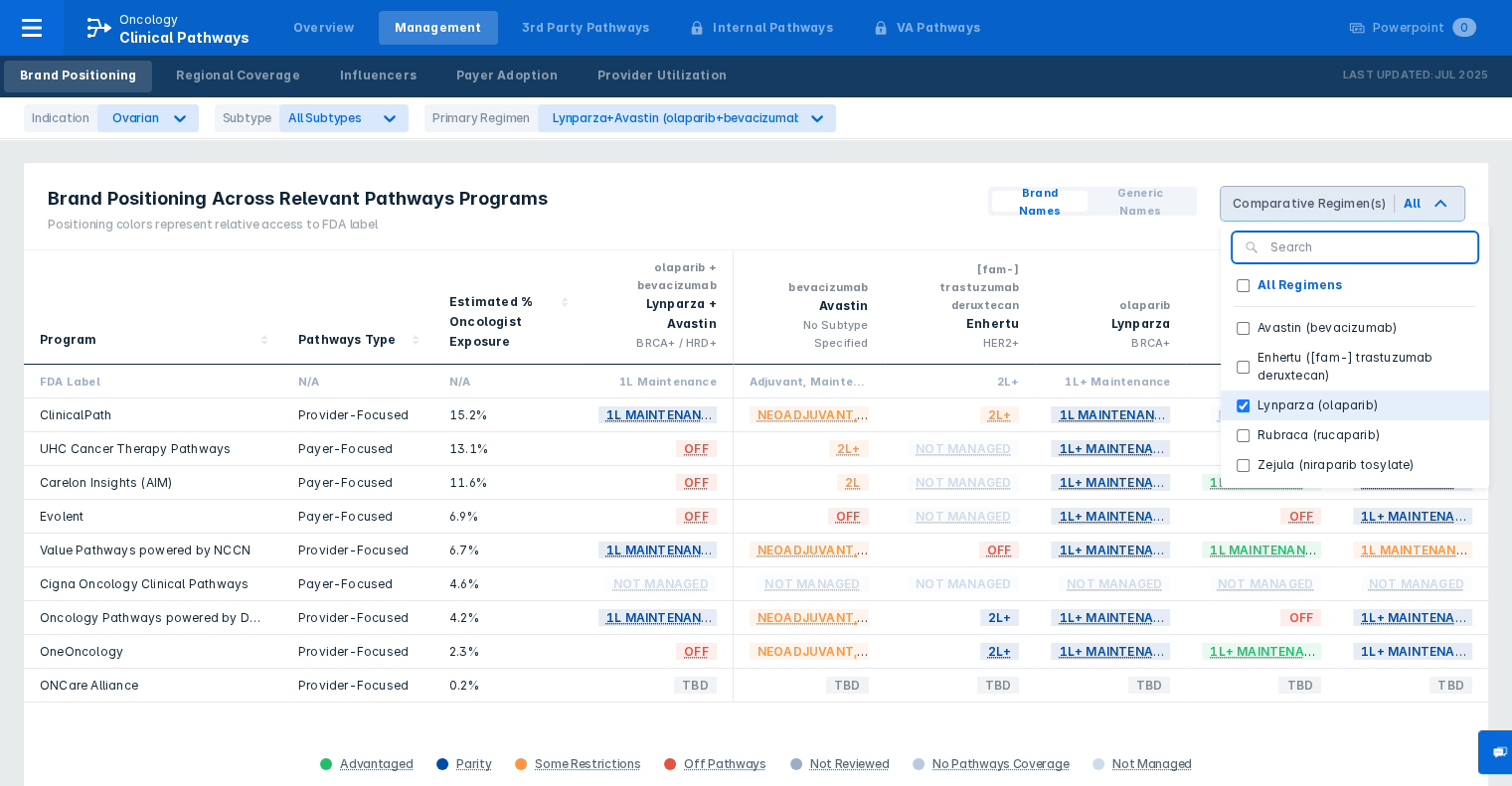 checkbox on "true" 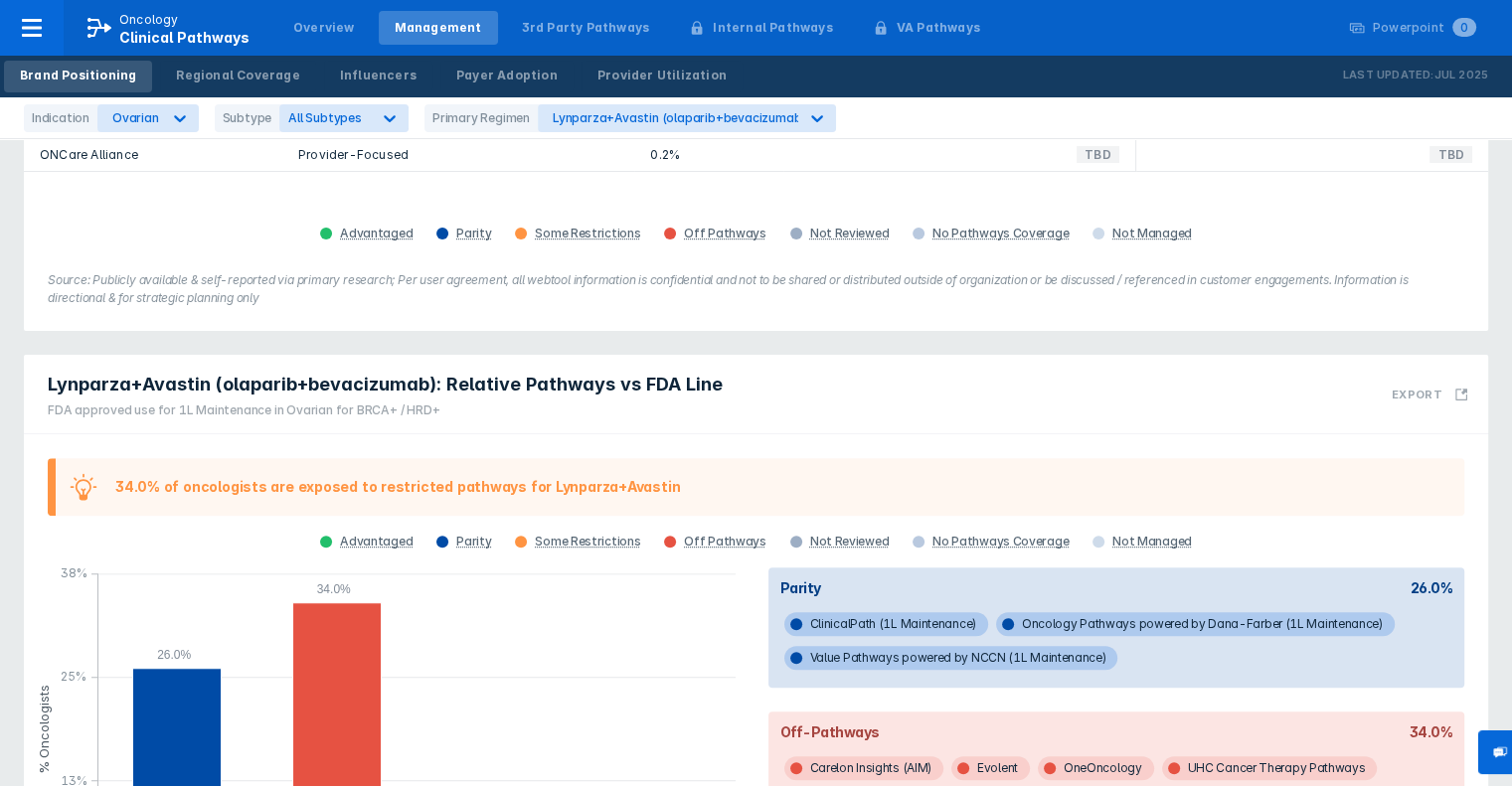 scroll, scrollTop: 0, scrollLeft: 0, axis: both 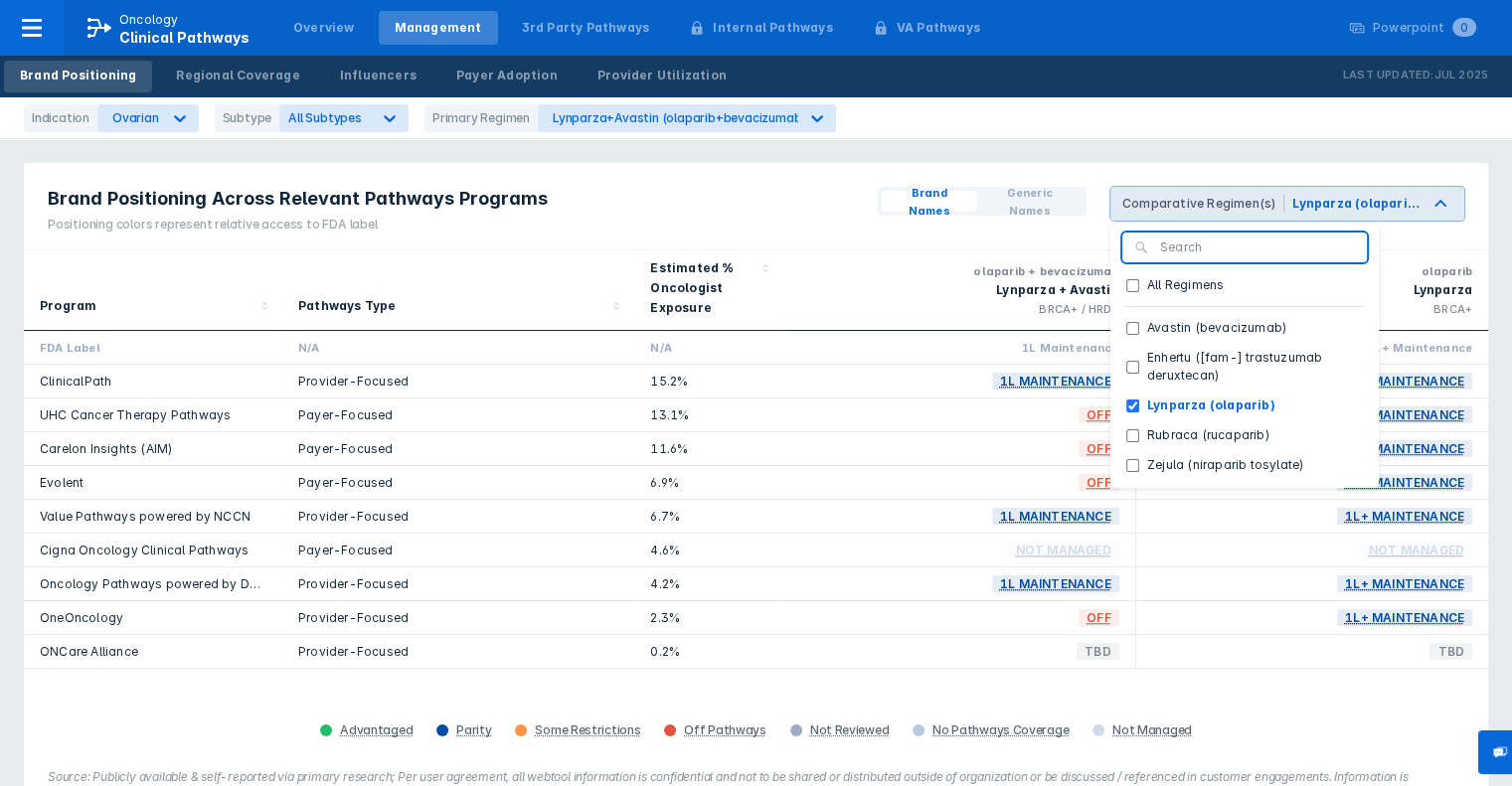 click on "Brand Positioning Across Relevant Pathways Programs Positioning colors represent relative access to FDA label Brand Names Generic Names Comparative Regimen(s) Lynparza (olaparib) All Regimens Avastin (bevacizumab) Enhertu ([fam-] trastuzumab deruxtecan) Lynparza (olaparib) Rubraca (rucaparib) Zejula (niraparib tosylate)" at bounding box center [756, 207] 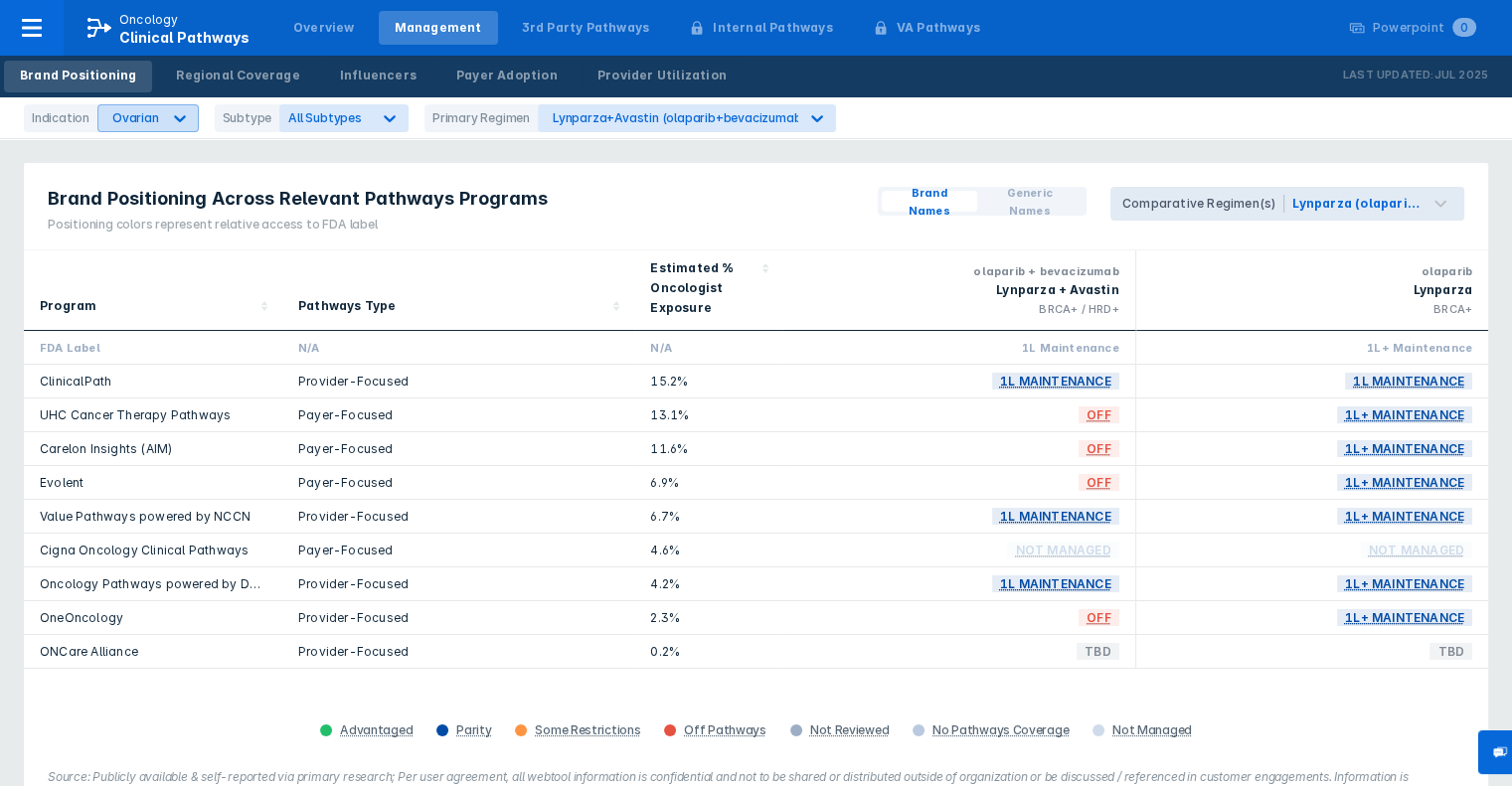 click at bounding box center (180, 118) 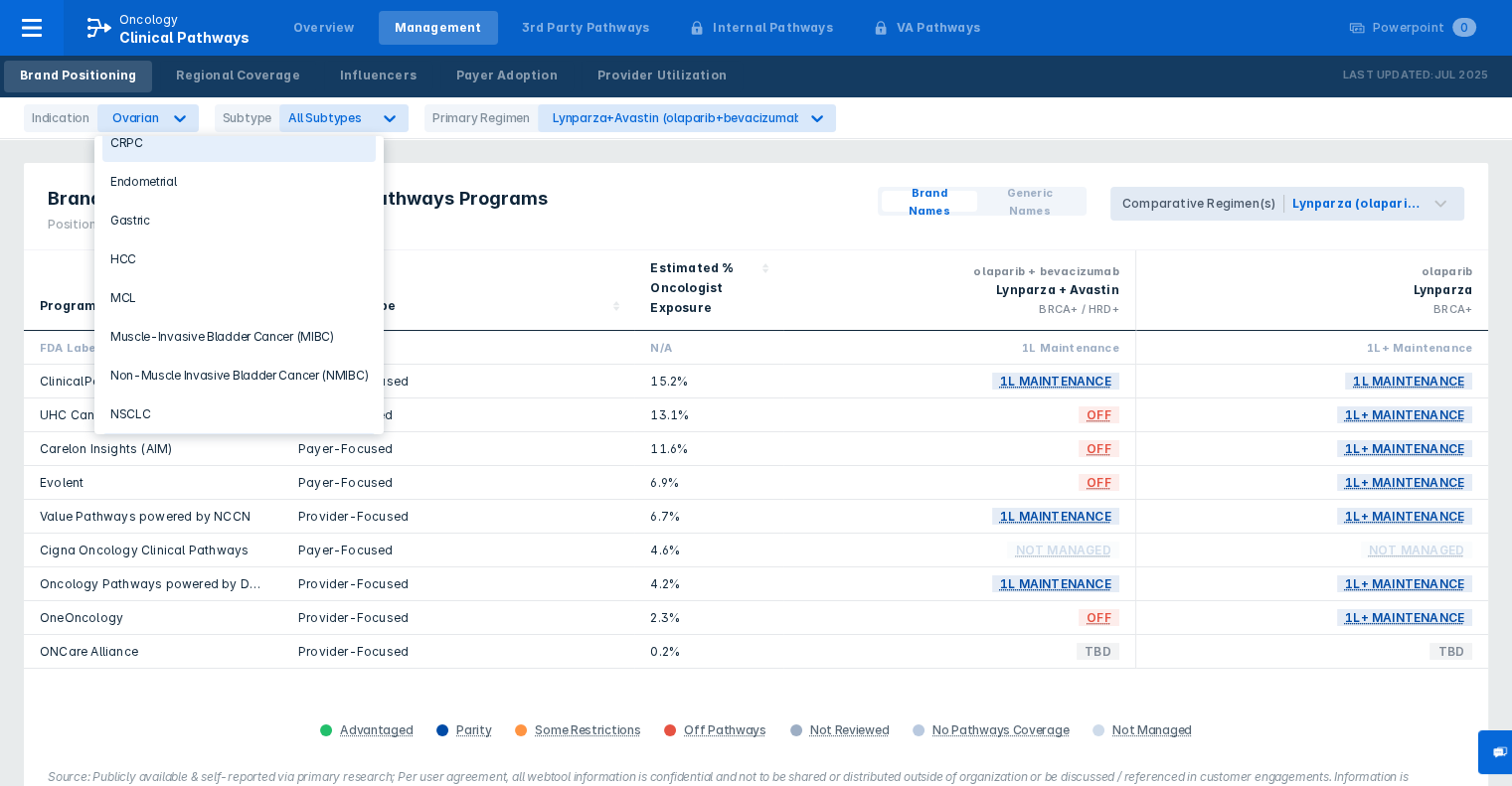 scroll, scrollTop: 48, scrollLeft: 0, axis: vertical 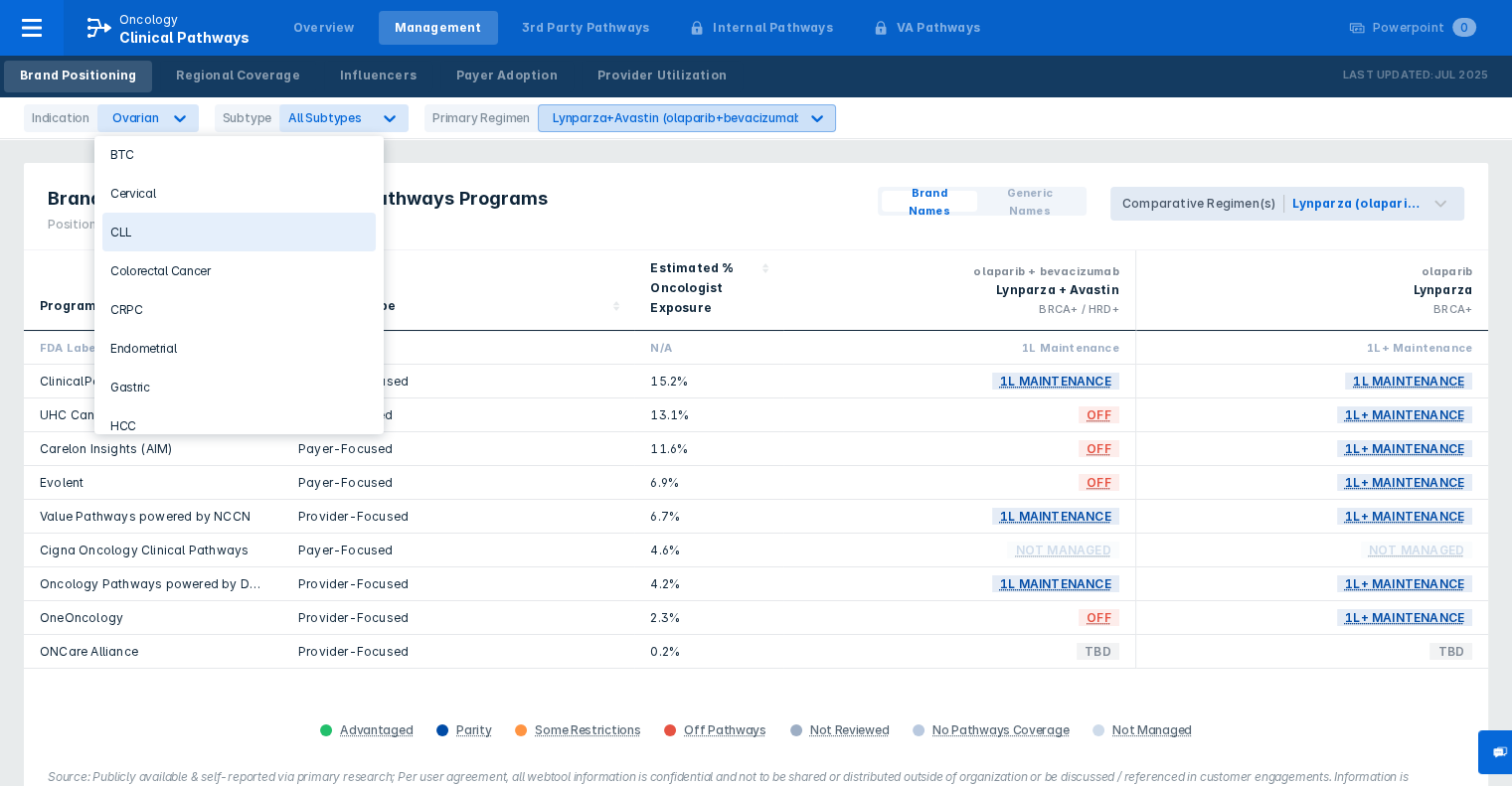 click at bounding box center [180, 118] 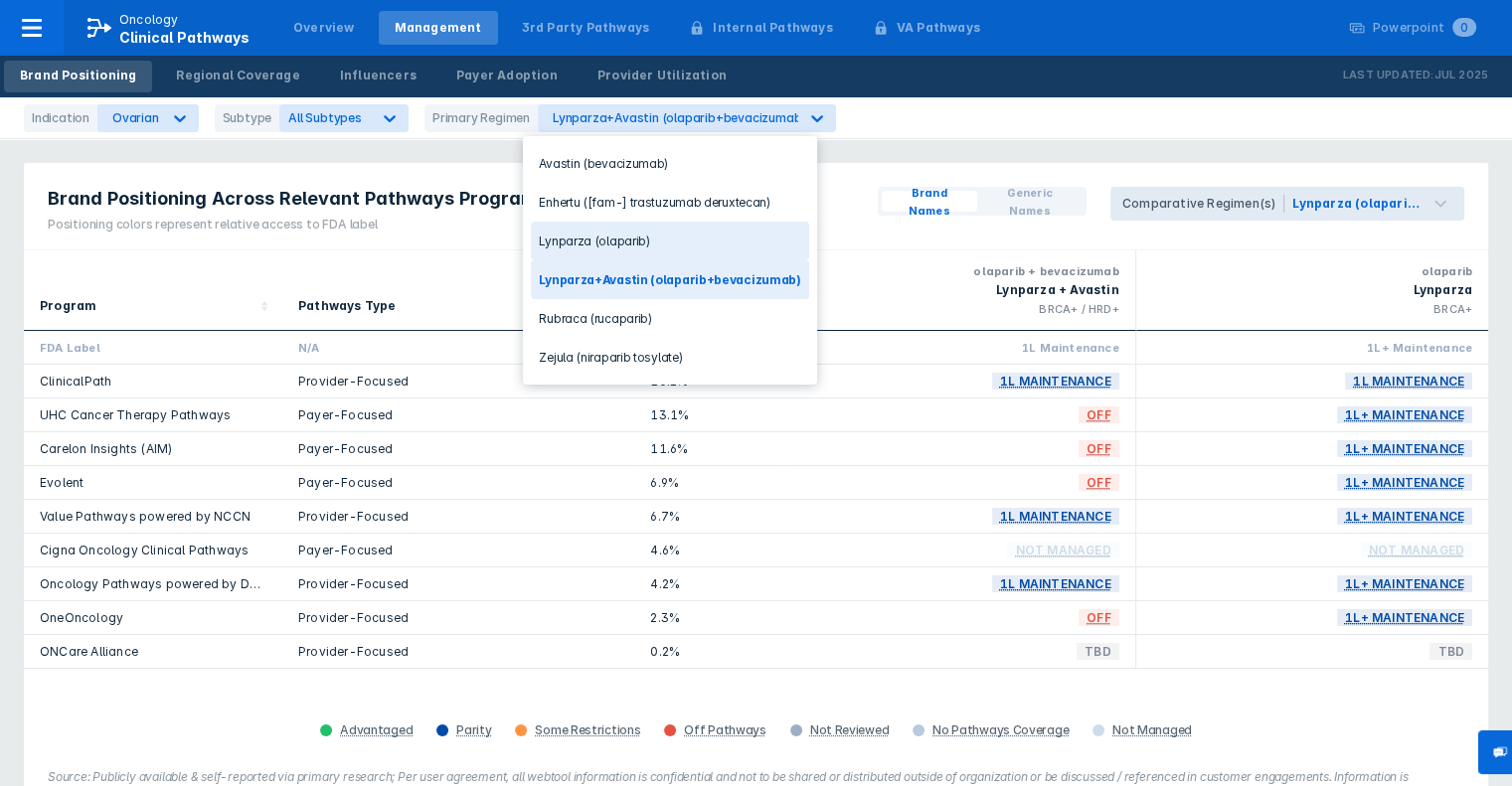drag, startPoint x: 612, startPoint y: 239, endPoint x: 346, endPoint y: 132, distance: 286.7141 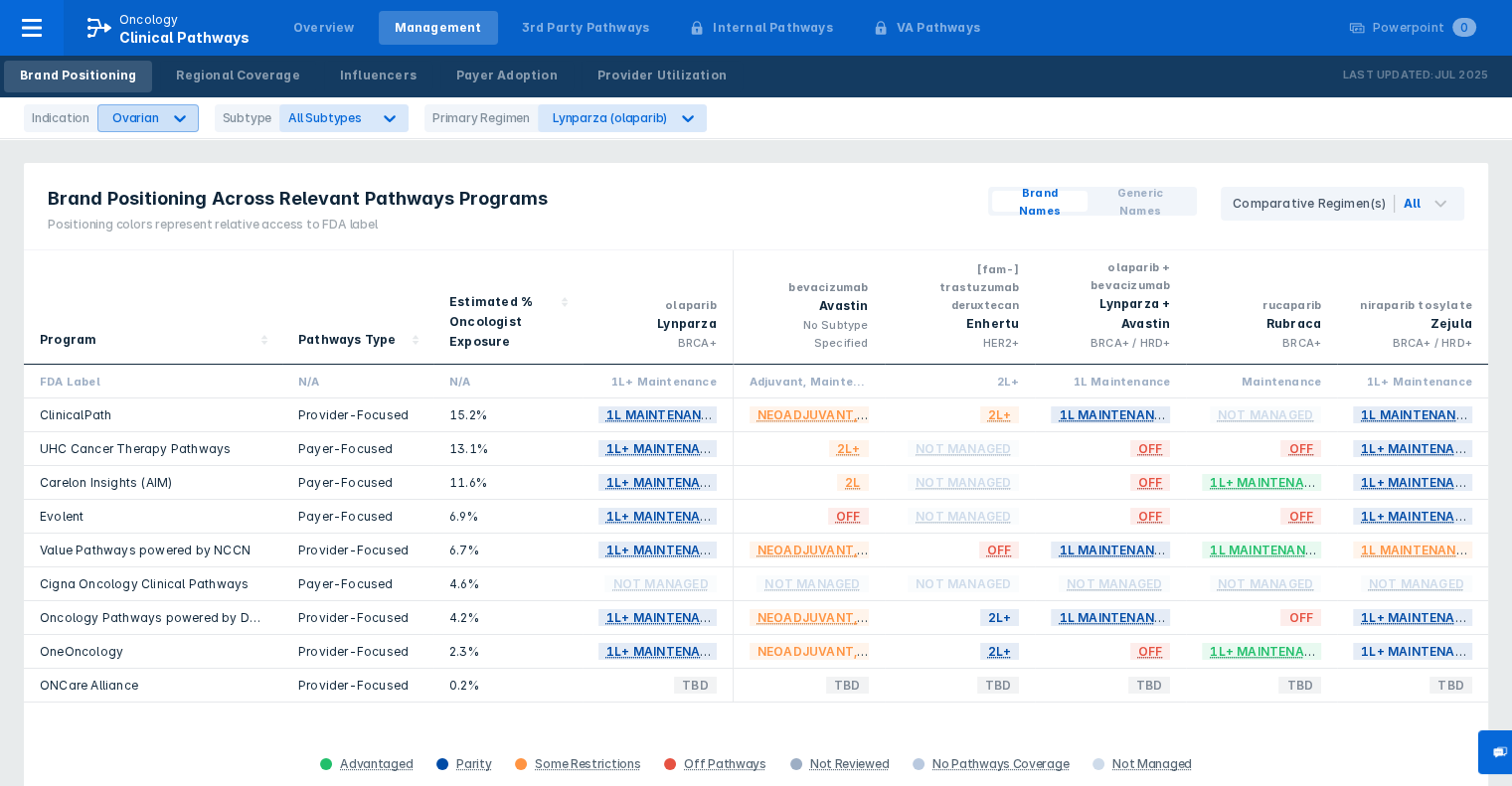 click at bounding box center [180, 118] 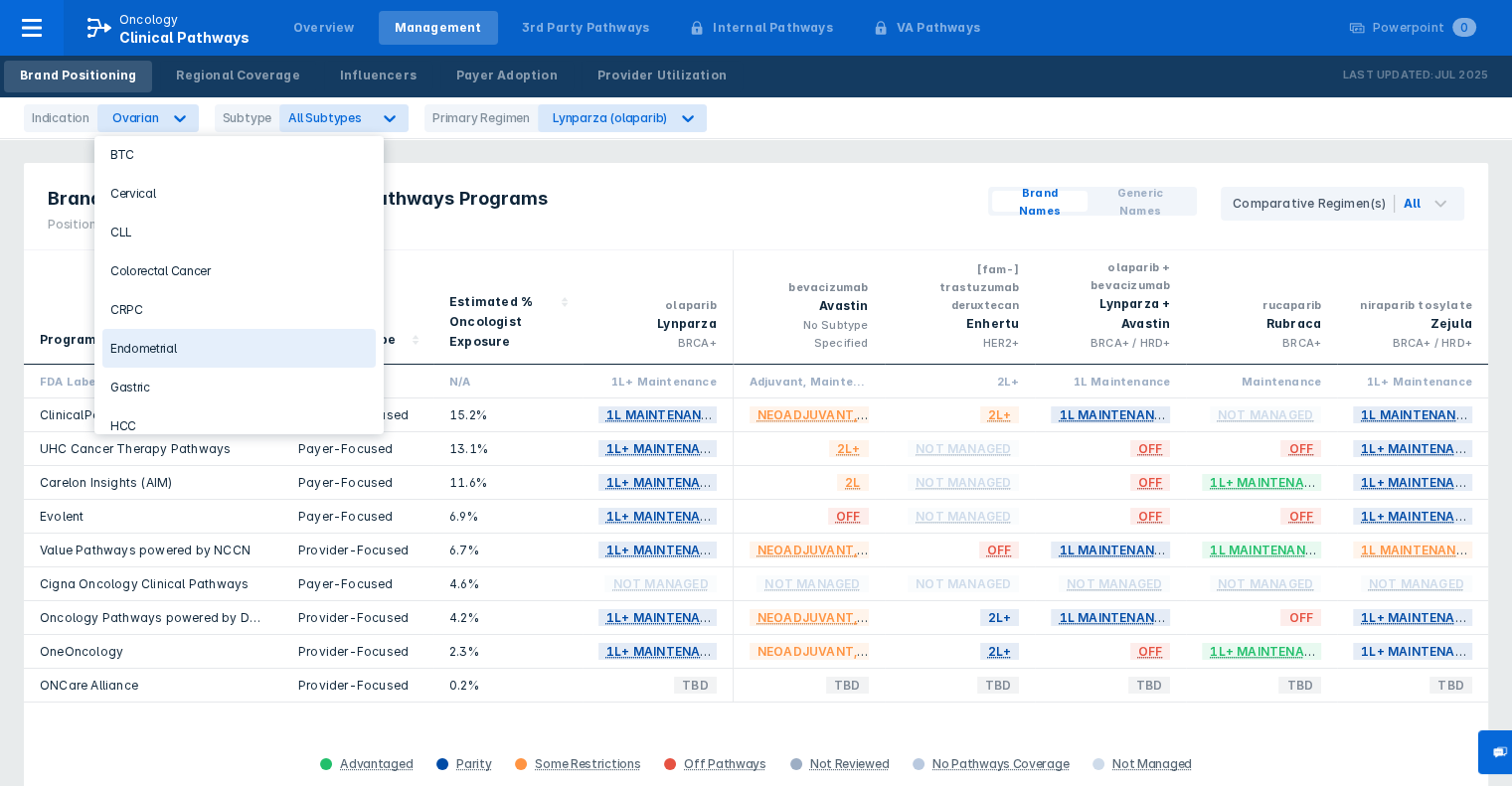 scroll, scrollTop: 0, scrollLeft: 0, axis: both 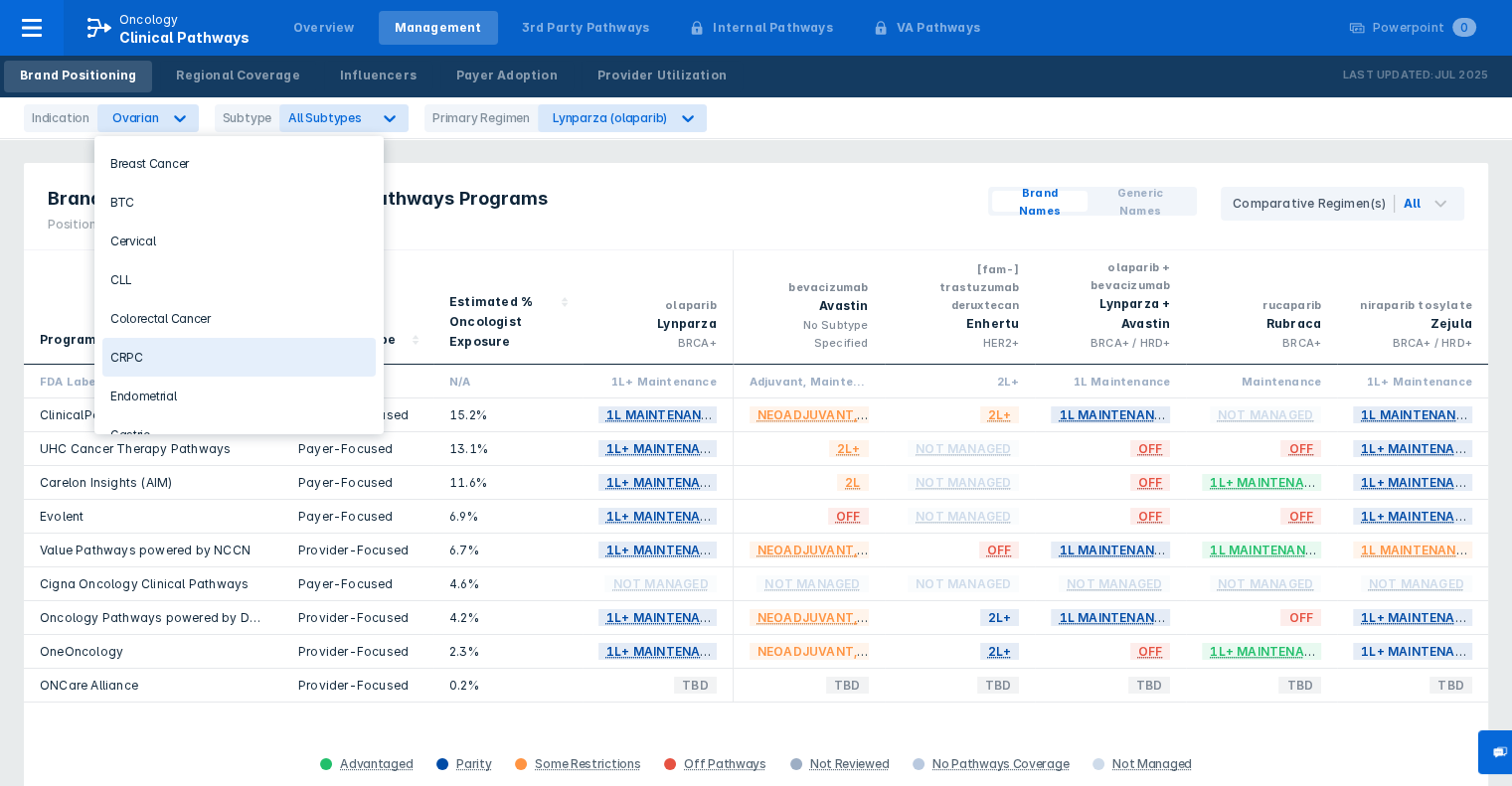 click on "CRPC" at bounding box center (239, 357) 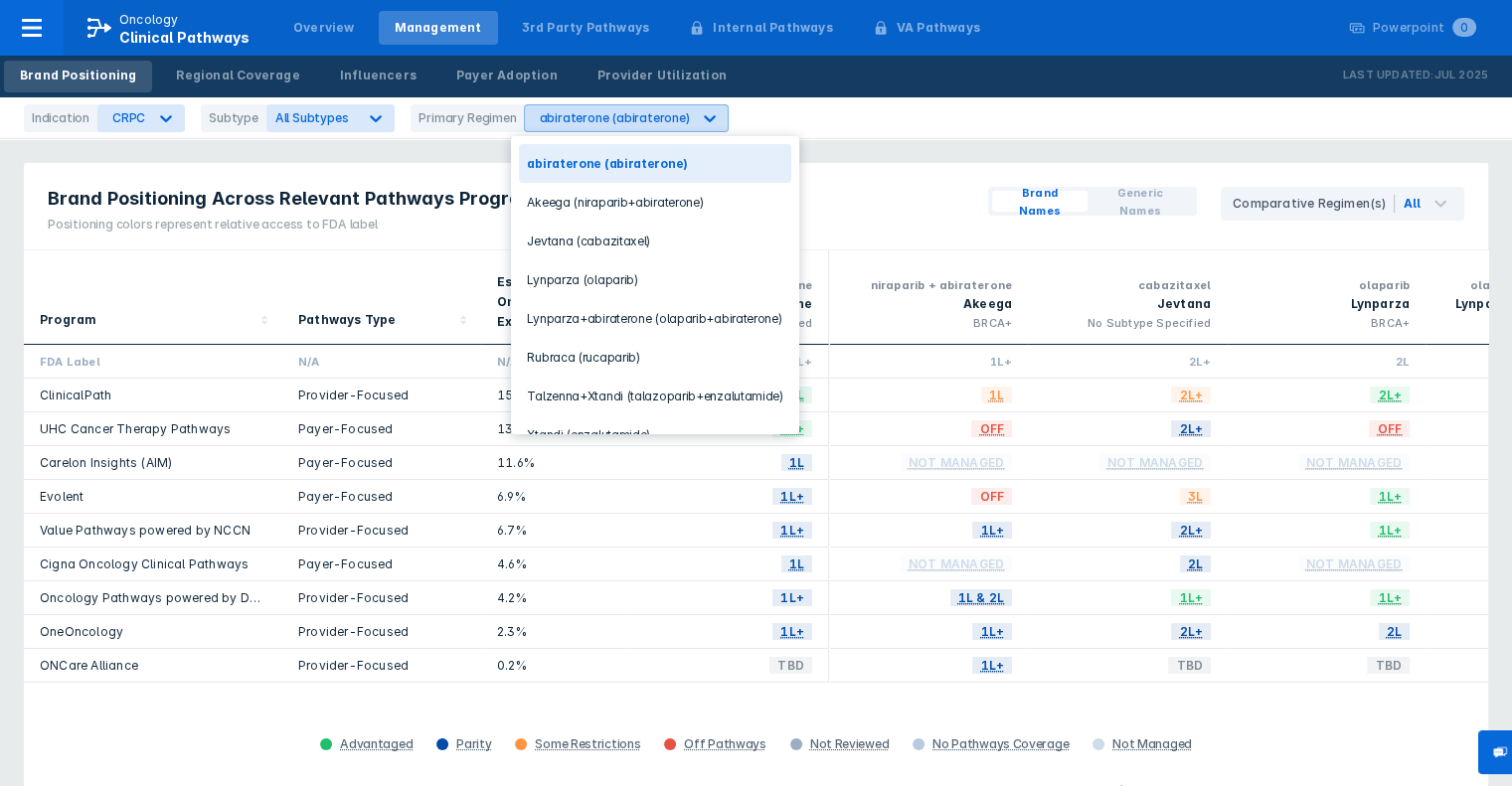 click at bounding box center [166, 118] 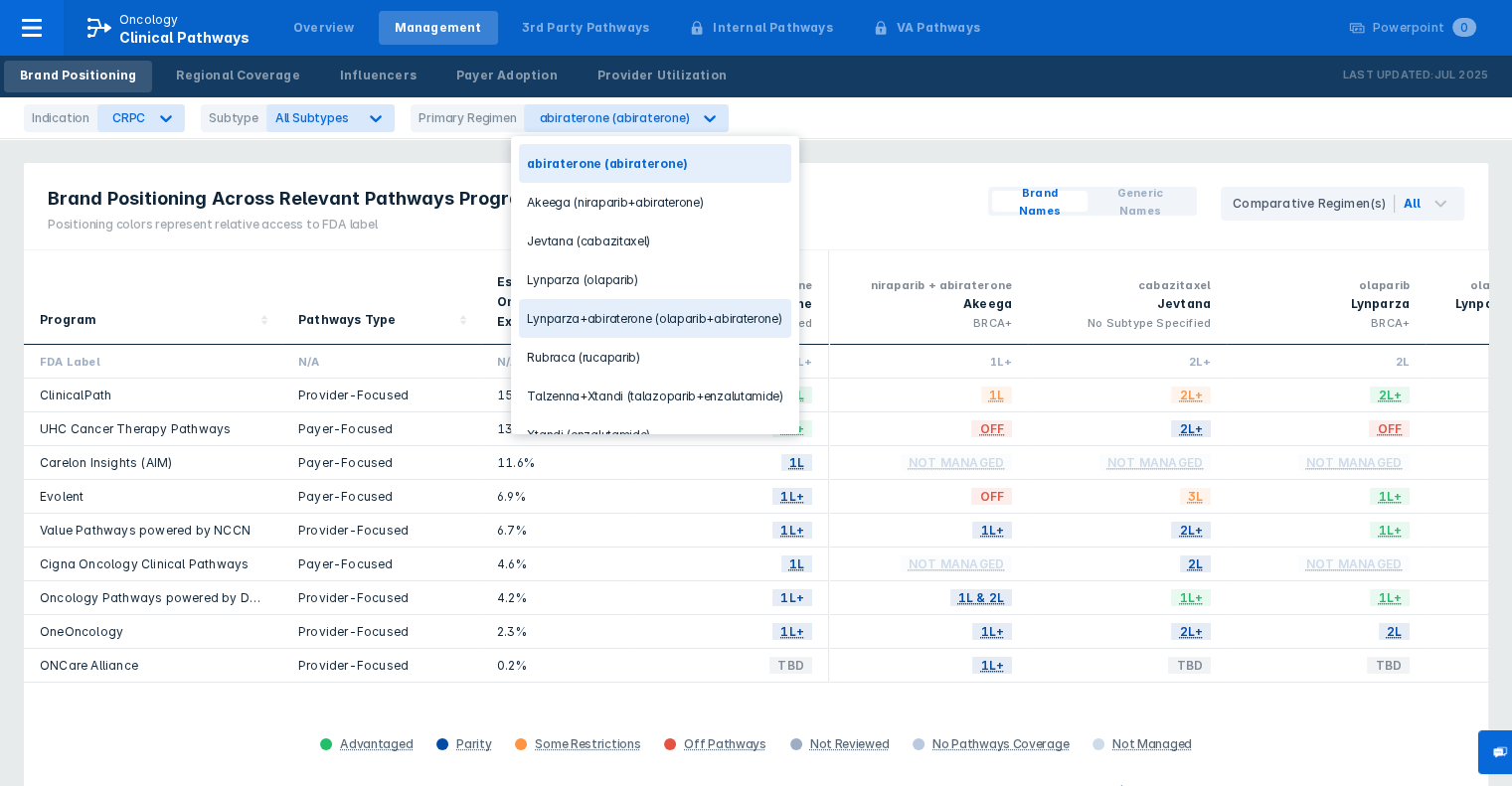 click on "Lynparza+abiraterone (olaparib+abiraterone)" at bounding box center [654, 318] 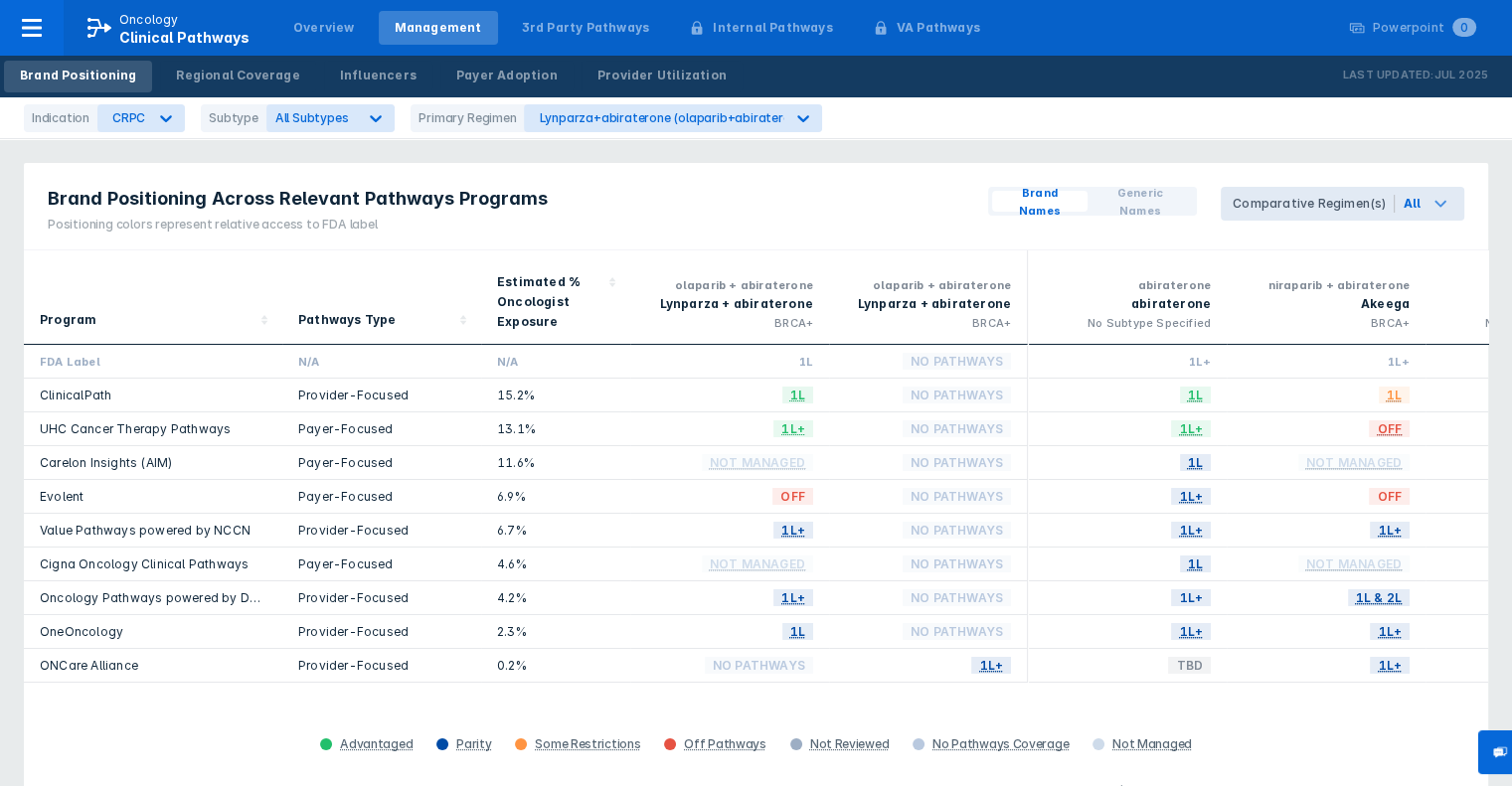 click on "All" at bounding box center (1412, 204) 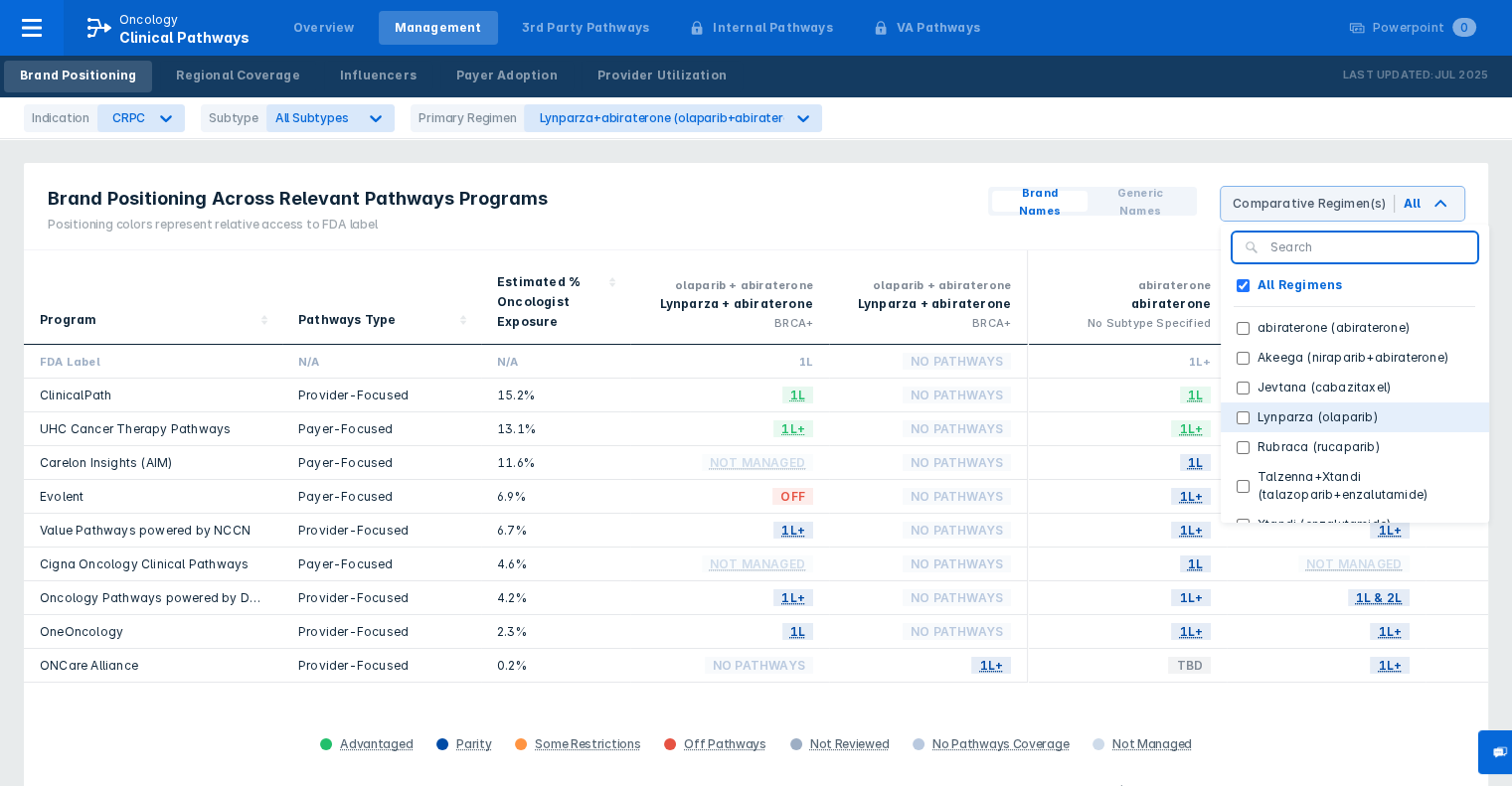 click on "Lynparza (olaparib)" at bounding box center (1317, 417) 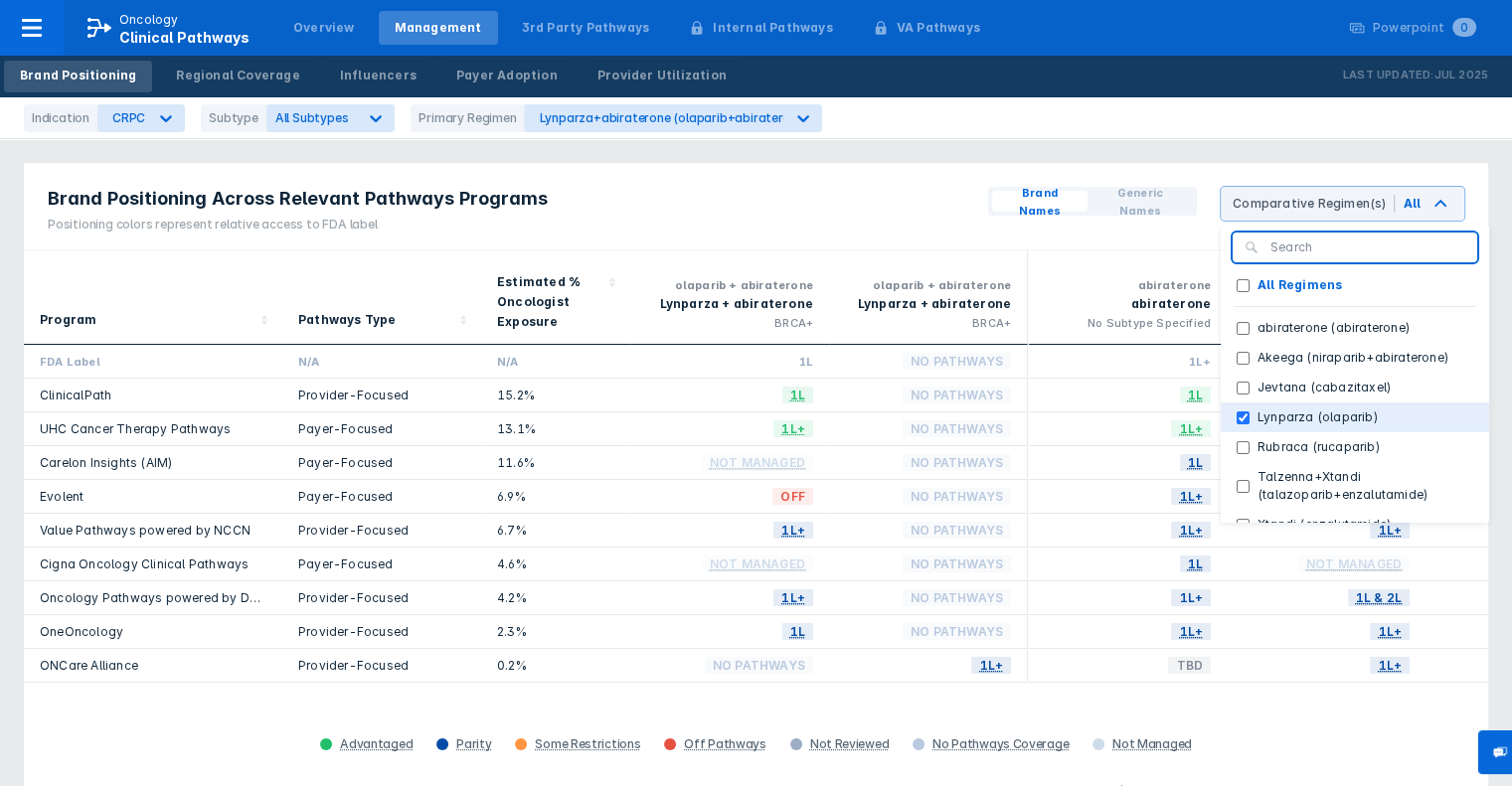 checkbox on "true" 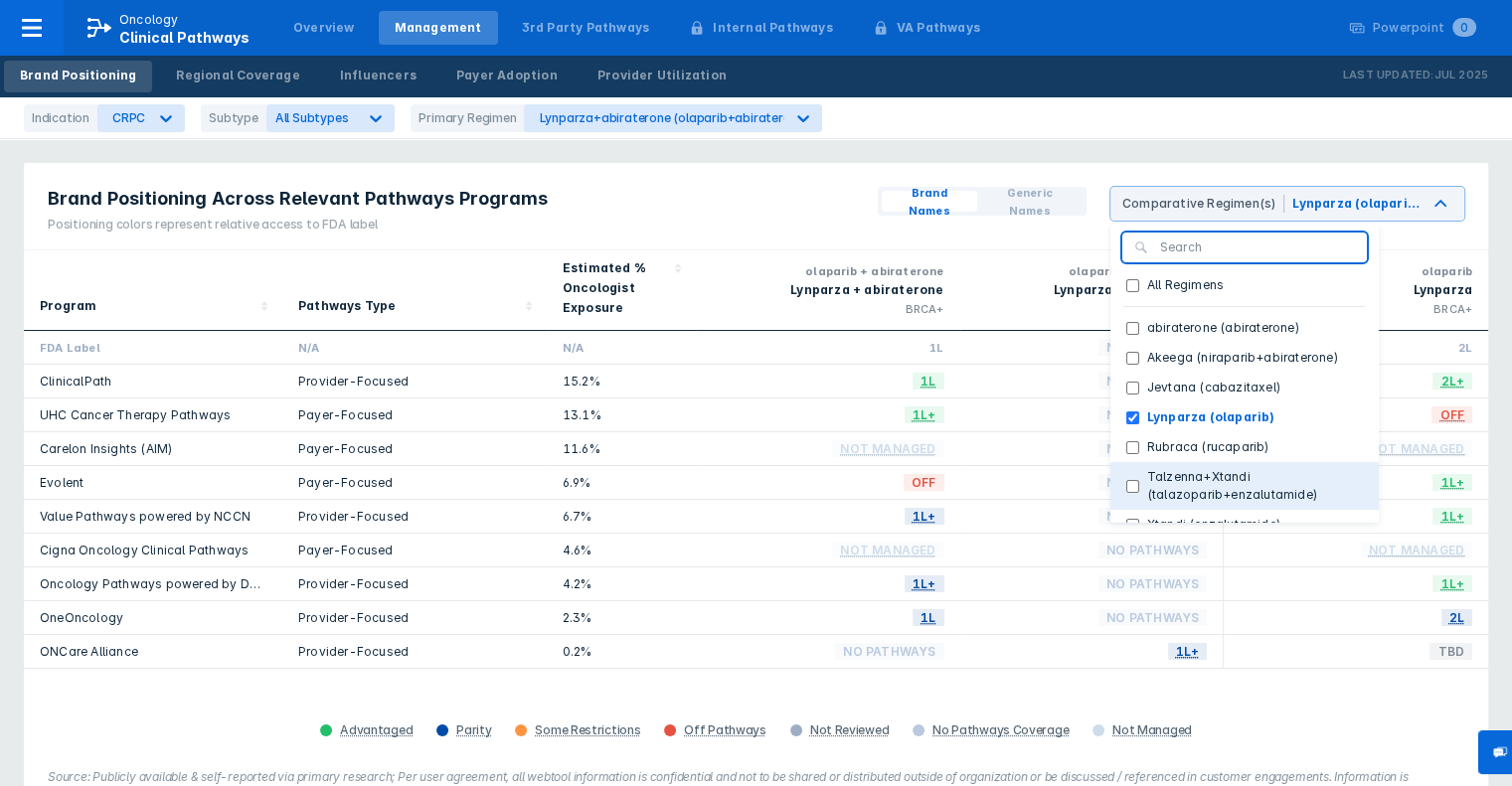 scroll, scrollTop: 24, scrollLeft: 0, axis: vertical 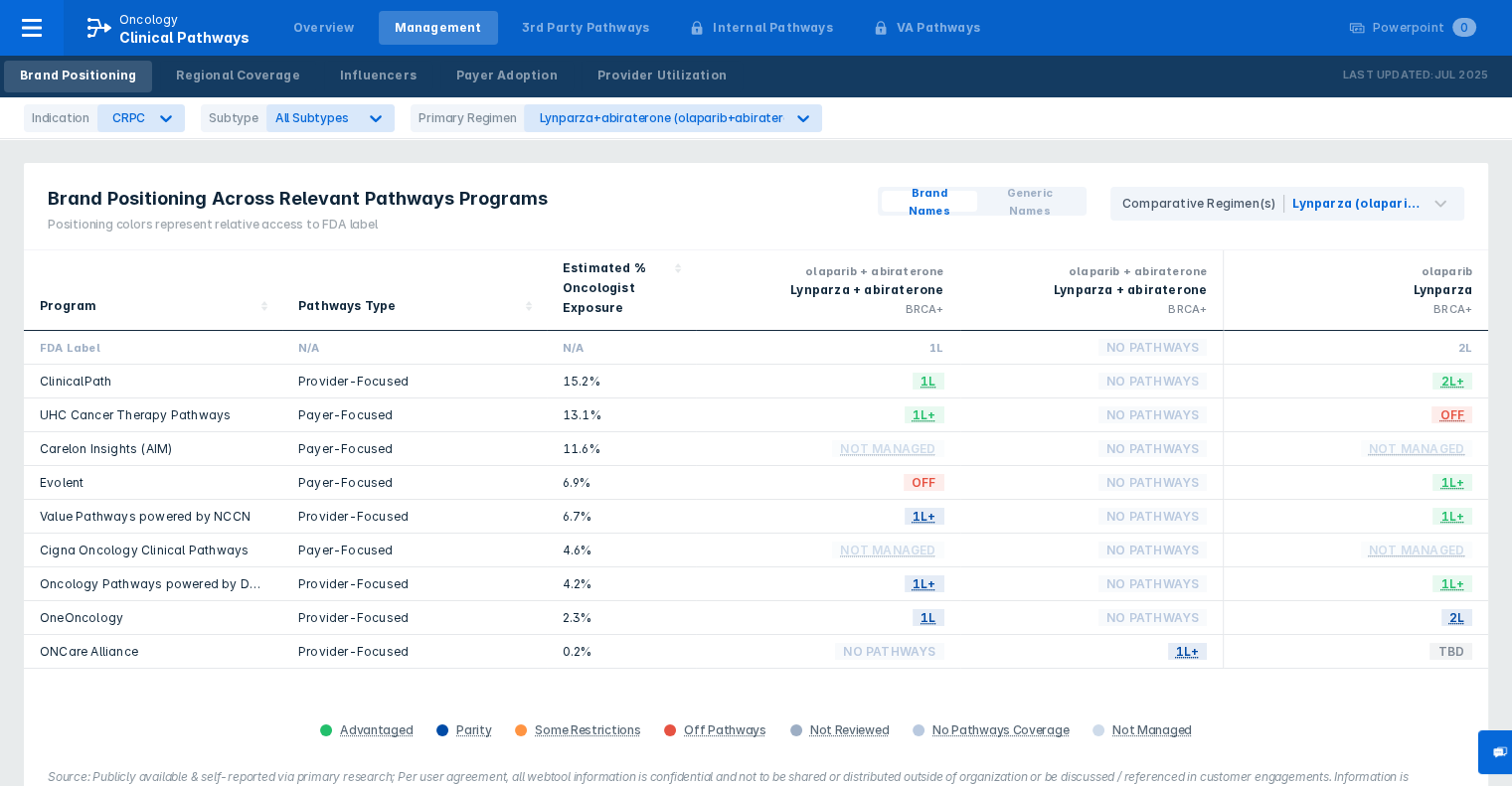 click on "Indication CRPC Subtype All Subtypes Primary Regimen Lynparza+abiraterone (olaparib+abiraterone)" at bounding box center (756, 118) 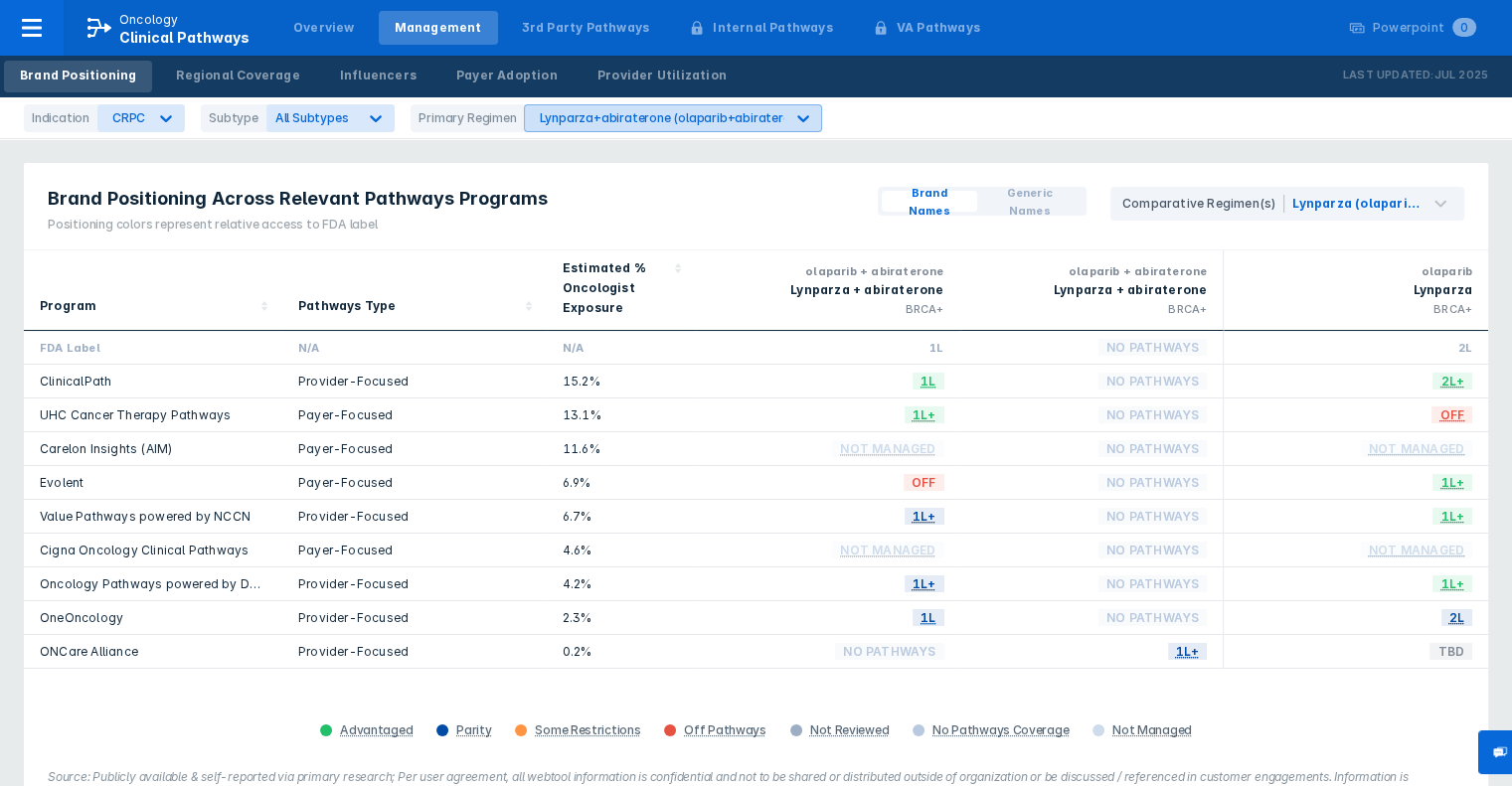 click at bounding box center (166, 118) 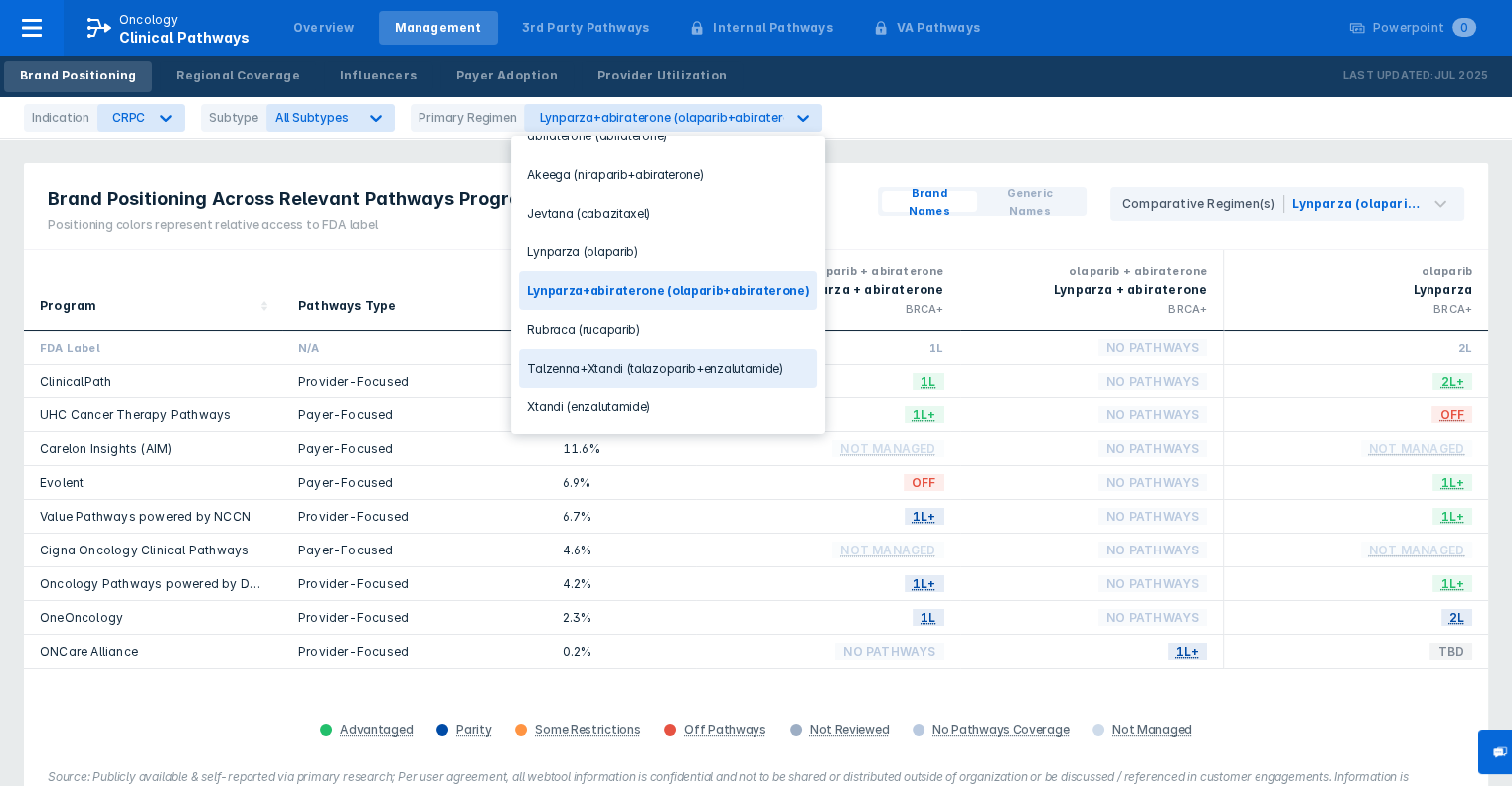 scroll, scrollTop: 0, scrollLeft: 0, axis: both 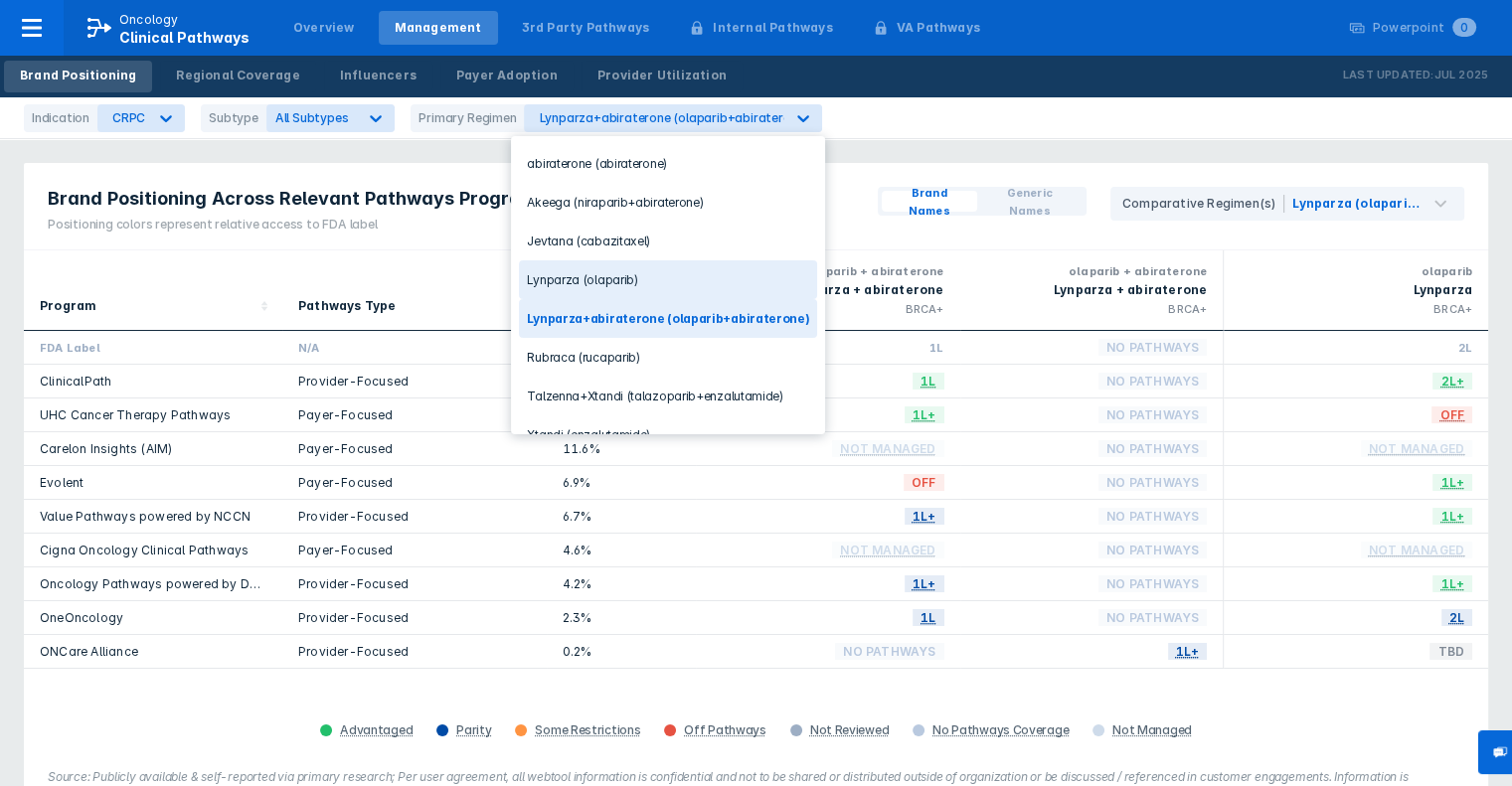 click on "Lynparza (olaparib)" at bounding box center [668, 279] 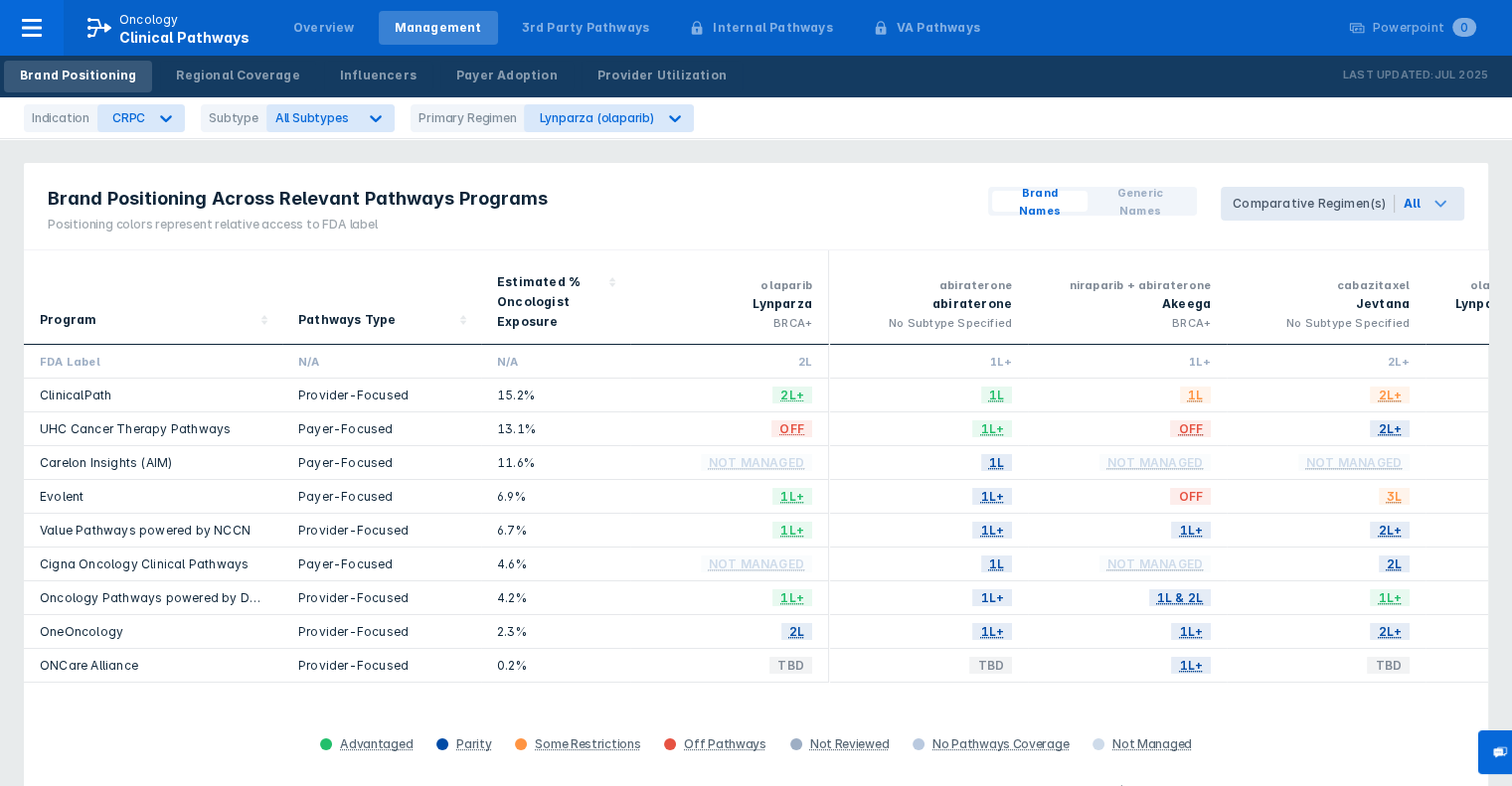 click at bounding box center (1440, 204) 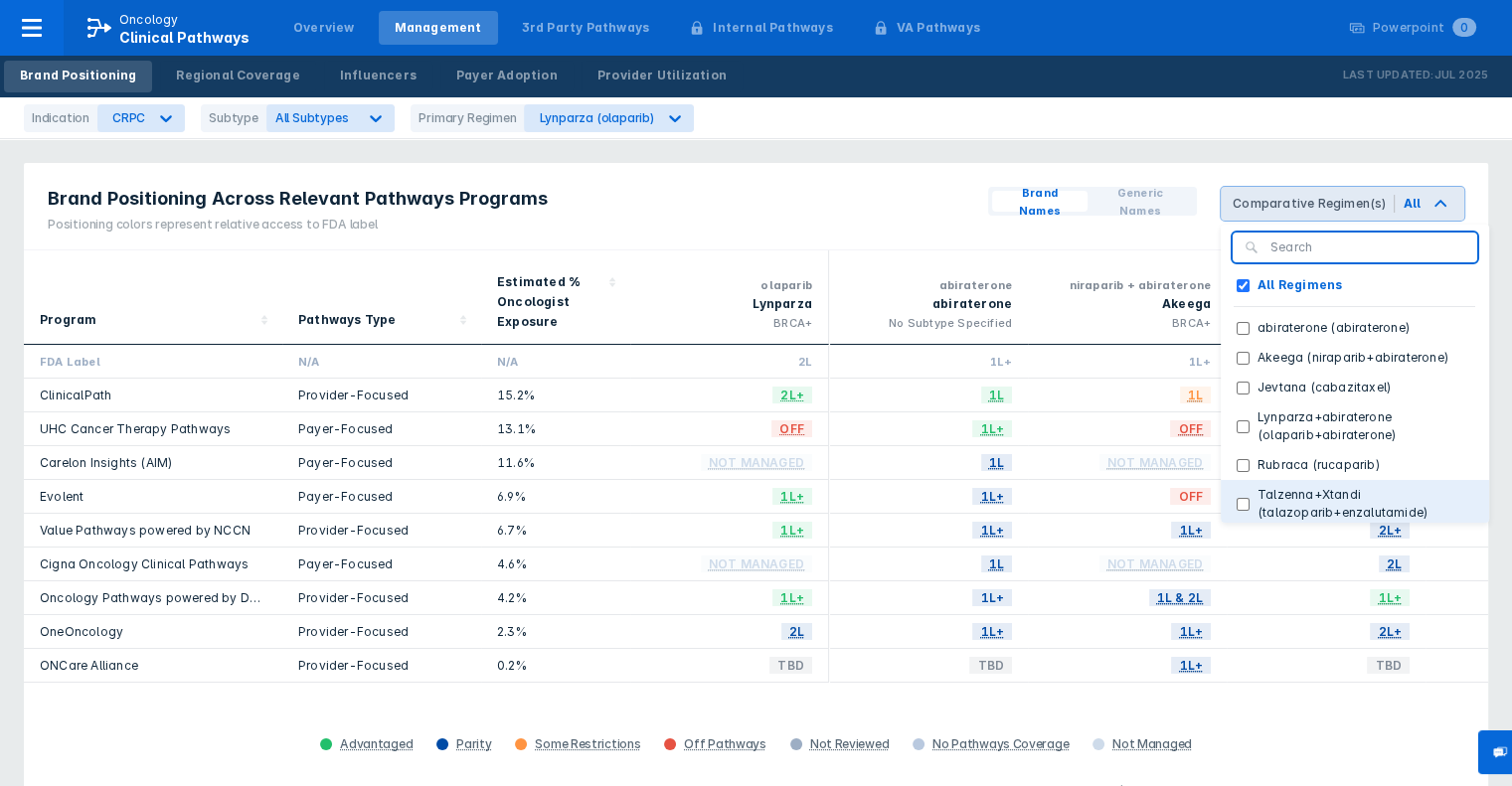scroll, scrollTop: 42, scrollLeft: 0, axis: vertical 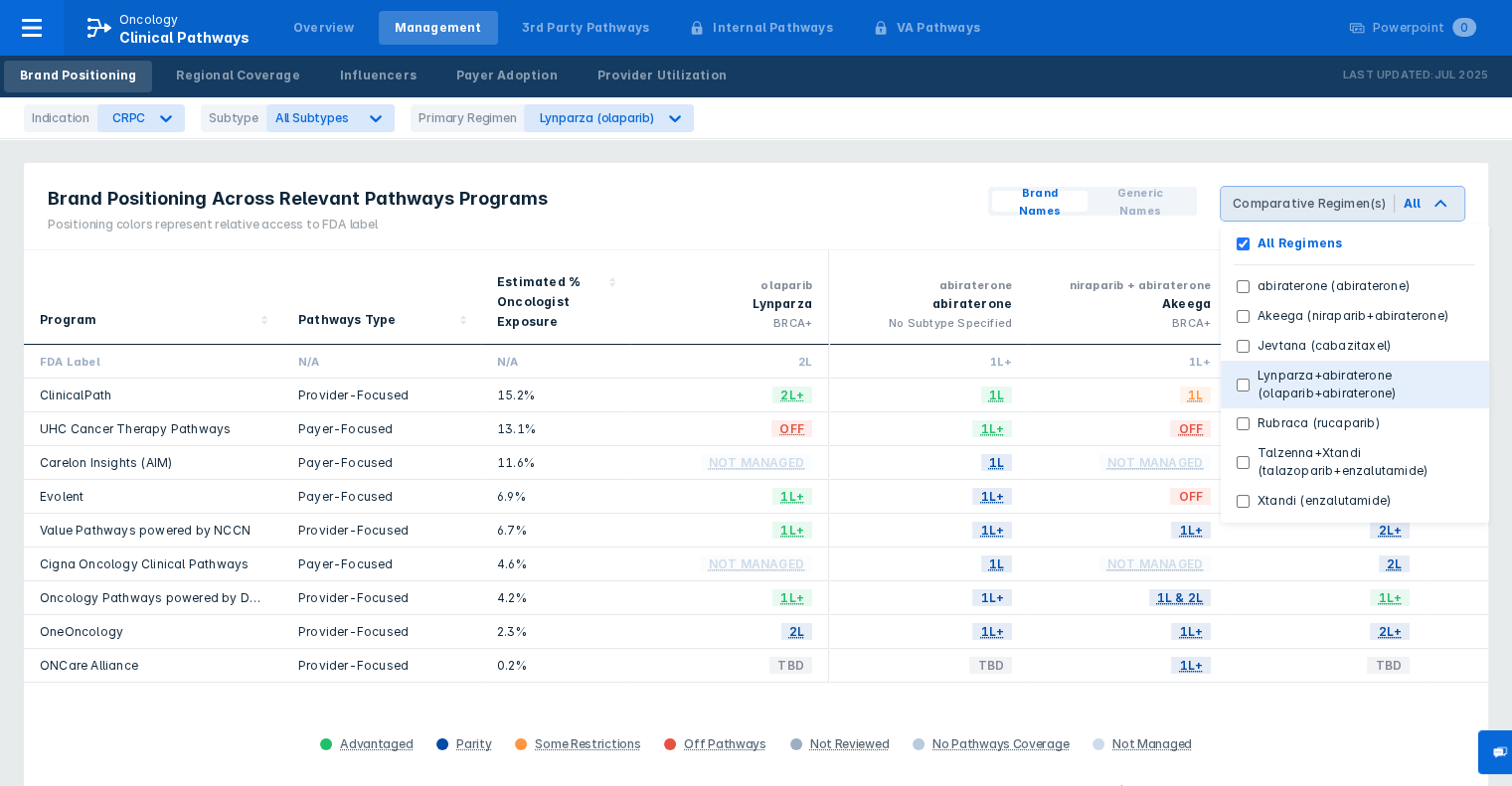 click on "Lynparza+abiraterone (olaparib+abiraterone)" at bounding box center [1361, 385] 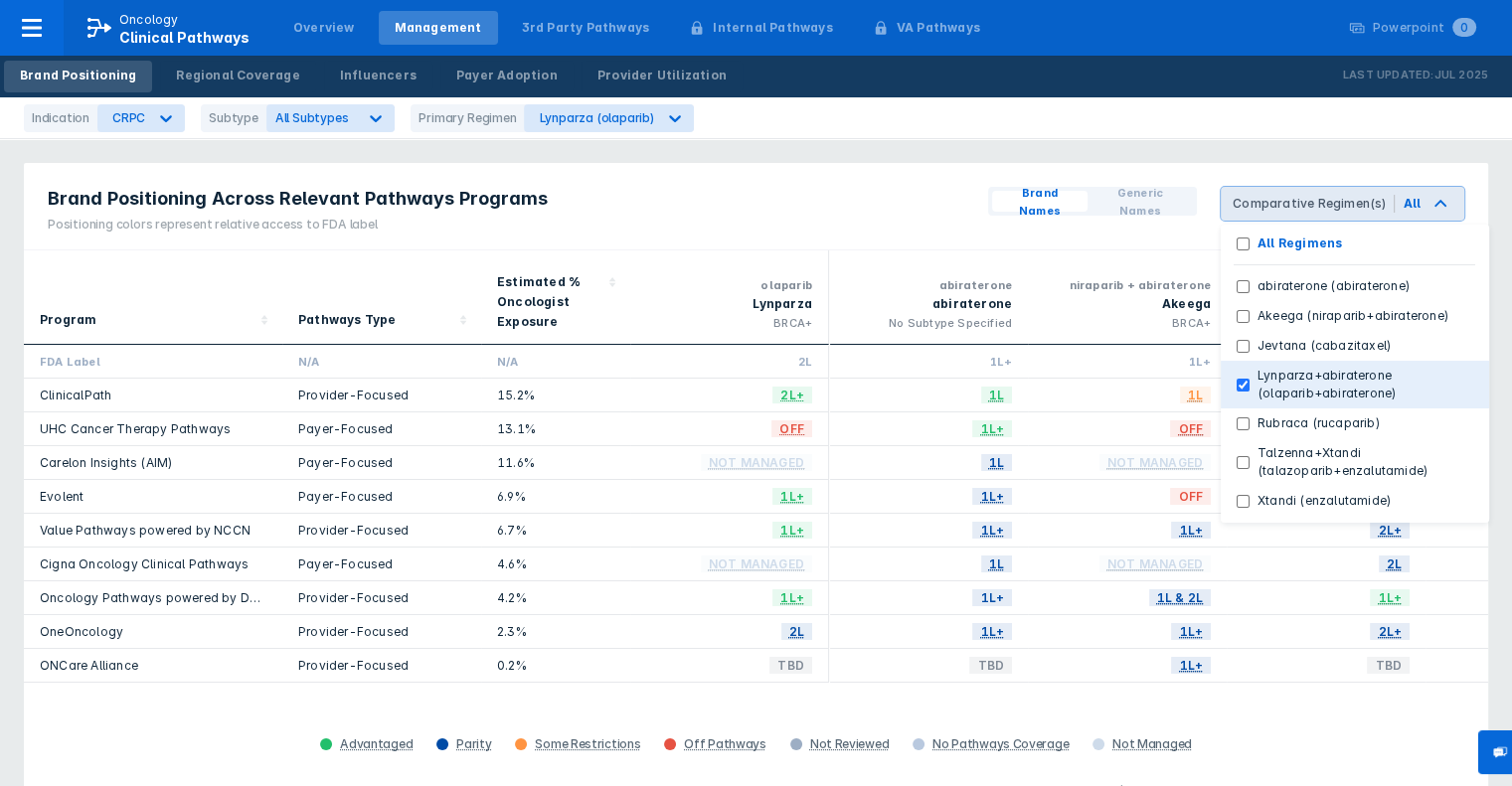 checkbox on "true" 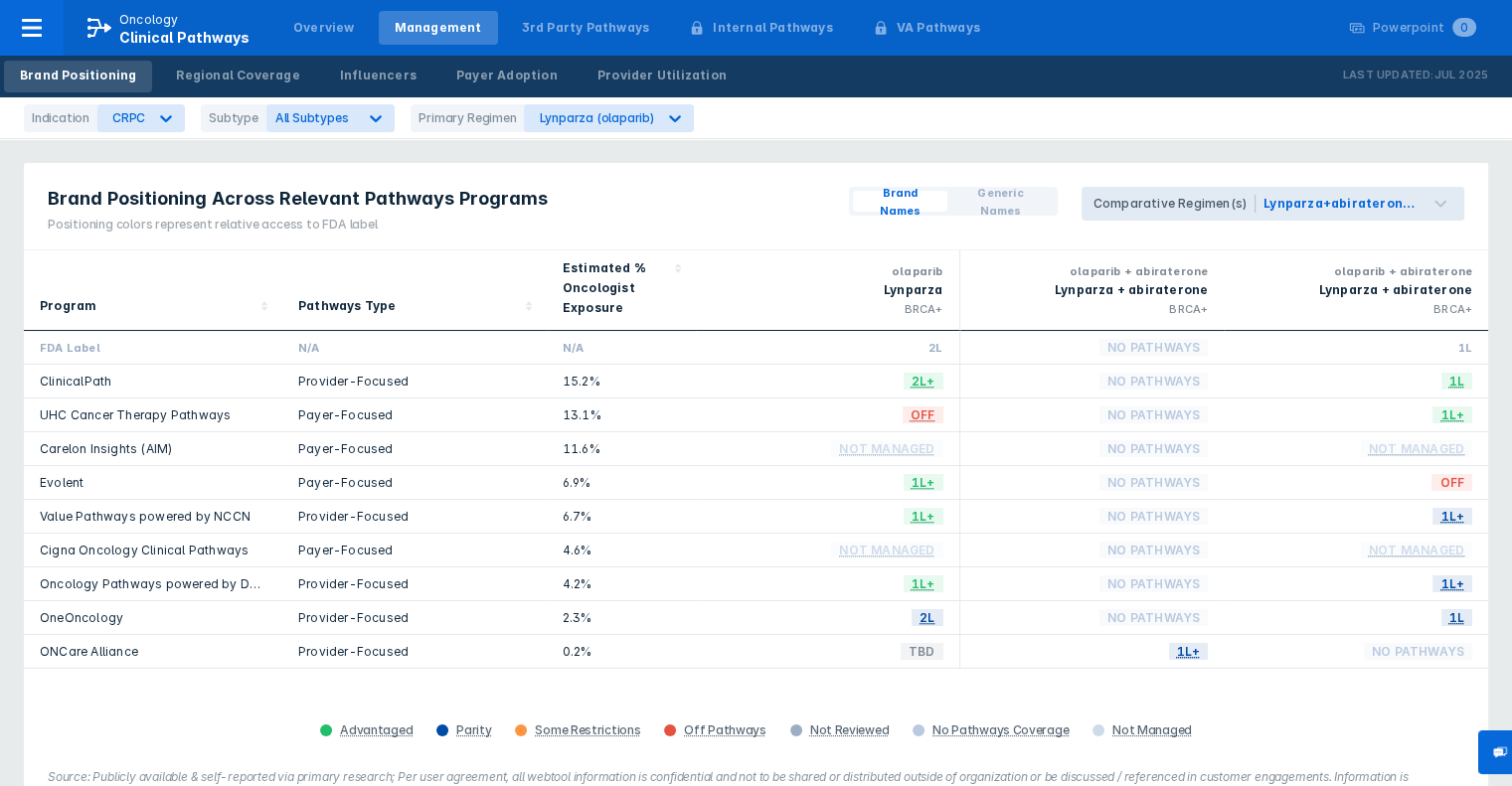 click on "Brand Positioning Across Relevant Pathways Programs Positioning colors represent relative access to FDA label Brand Names Generic Names Comparative Regimen(s) Lynparza+abiraterone (olaparib+abiraterone)" at bounding box center (756, 207) 